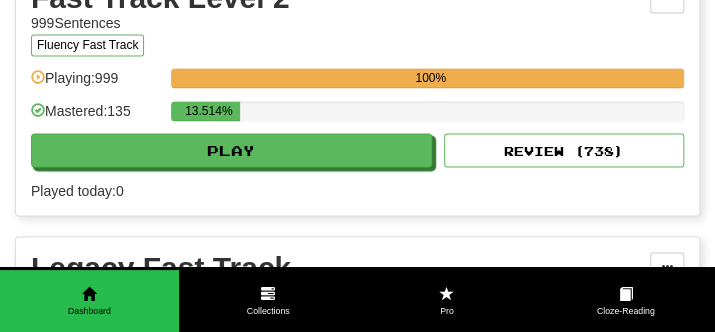 scroll, scrollTop: 935, scrollLeft: 0, axis: vertical 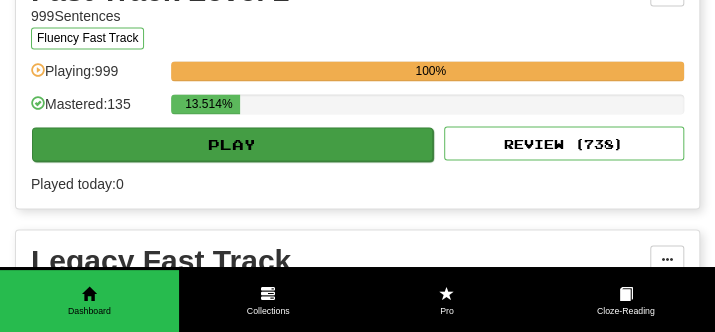 click on "Play" at bounding box center (232, 144) 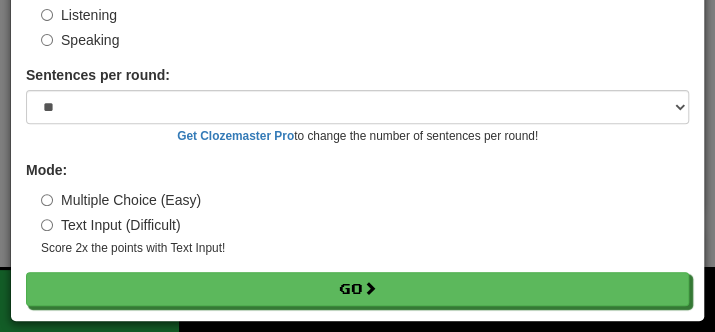 scroll, scrollTop: 160, scrollLeft: 0, axis: vertical 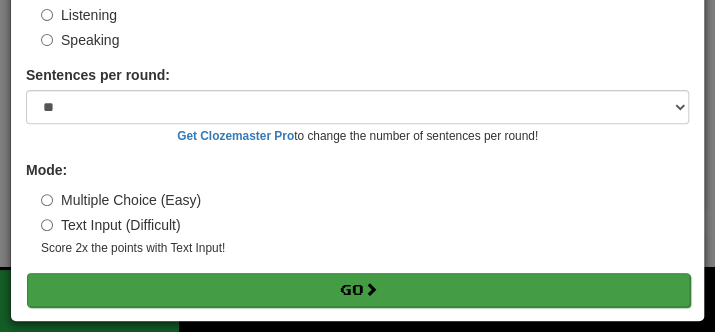 click on "Go" at bounding box center (358, 290) 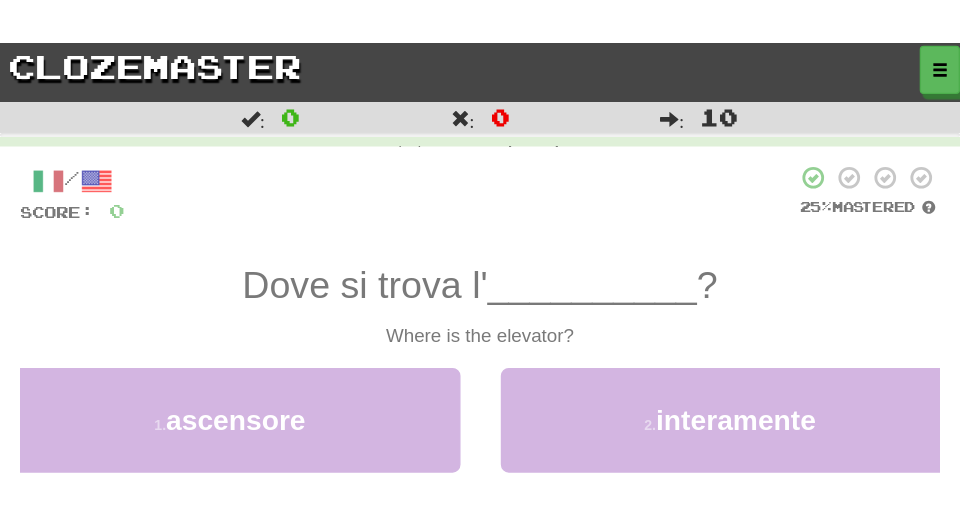 scroll, scrollTop: 0, scrollLeft: 0, axis: both 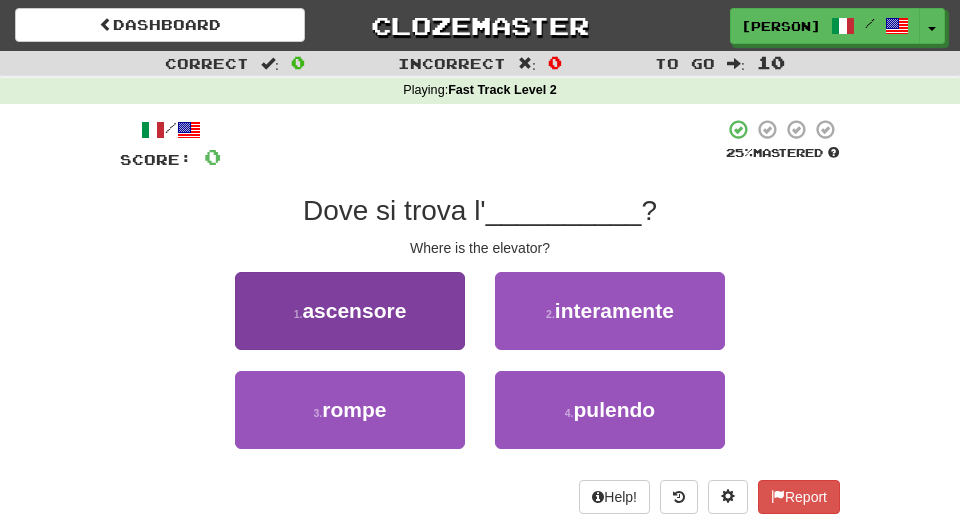 click on "1 .  ascensore" at bounding box center [350, 311] 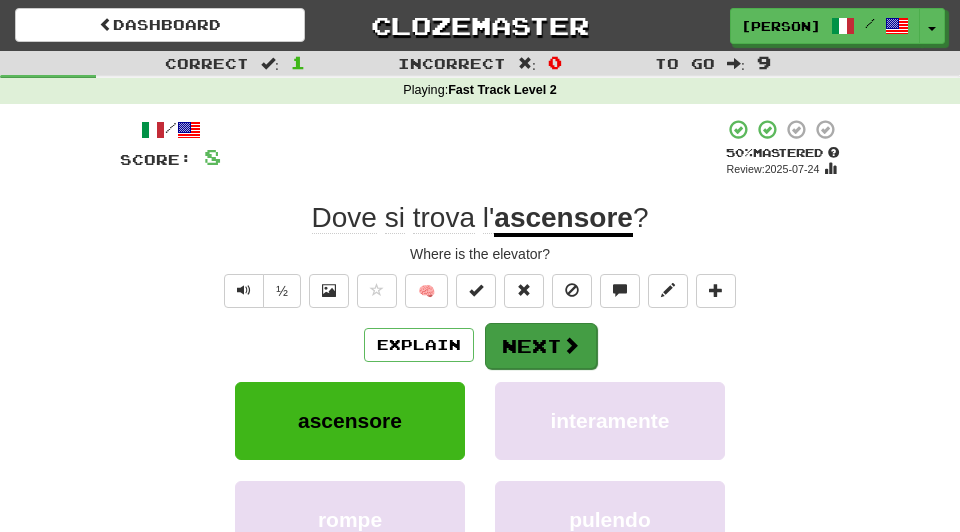 click on "Next" at bounding box center (541, 346) 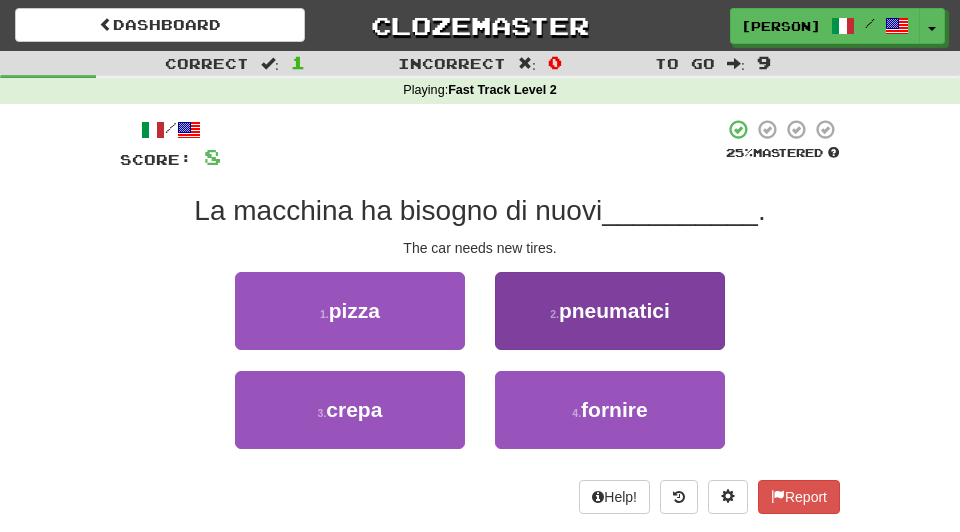 click on "pneumatici" at bounding box center [614, 310] 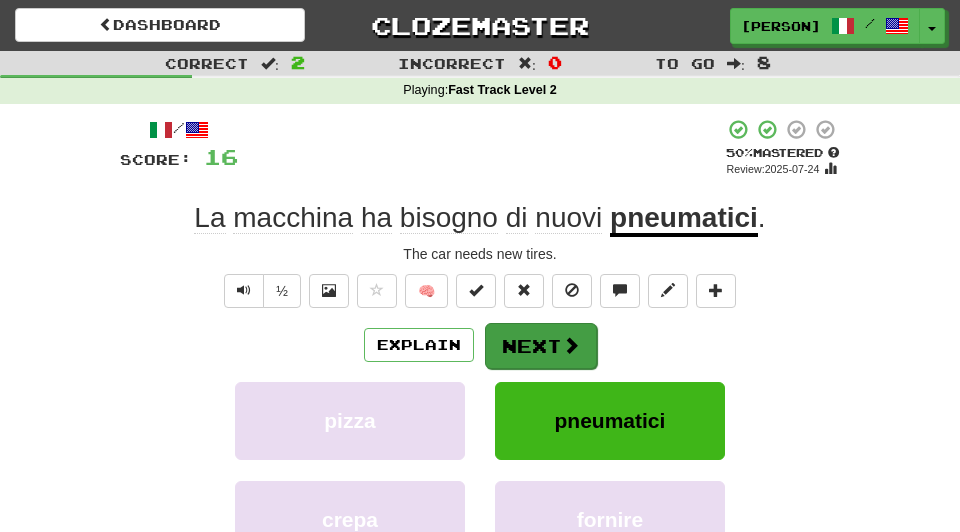 click on "Next" at bounding box center (541, 346) 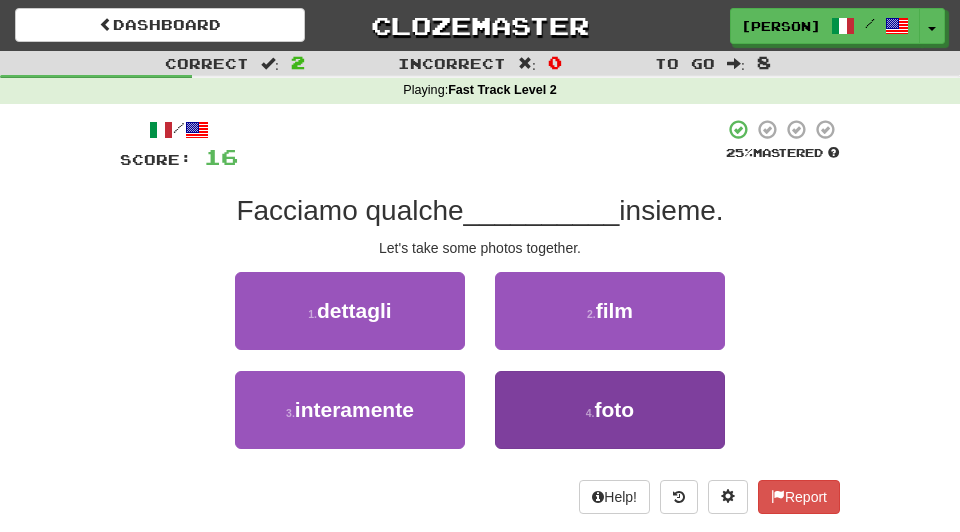 click on "foto" at bounding box center [615, 409] 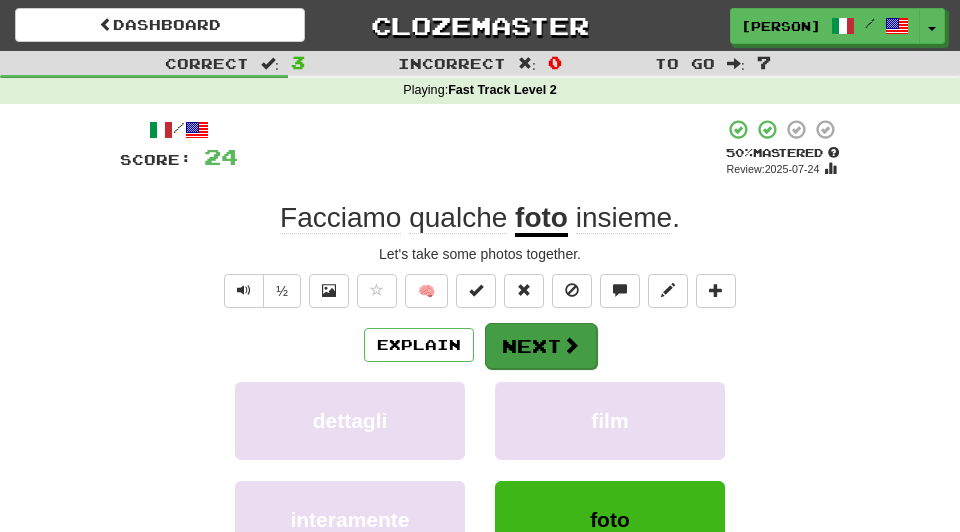 click on "Next" at bounding box center (541, 346) 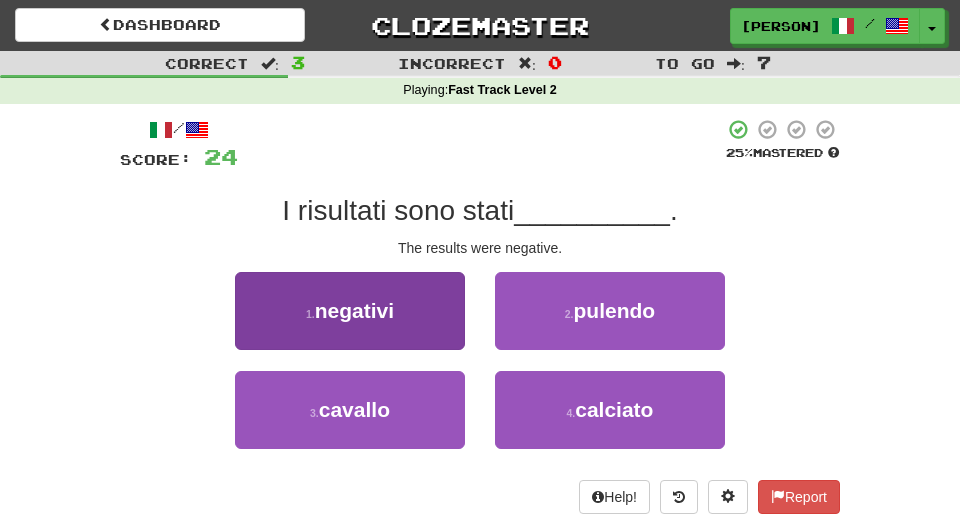 click on "1 .  negativi" at bounding box center (350, 311) 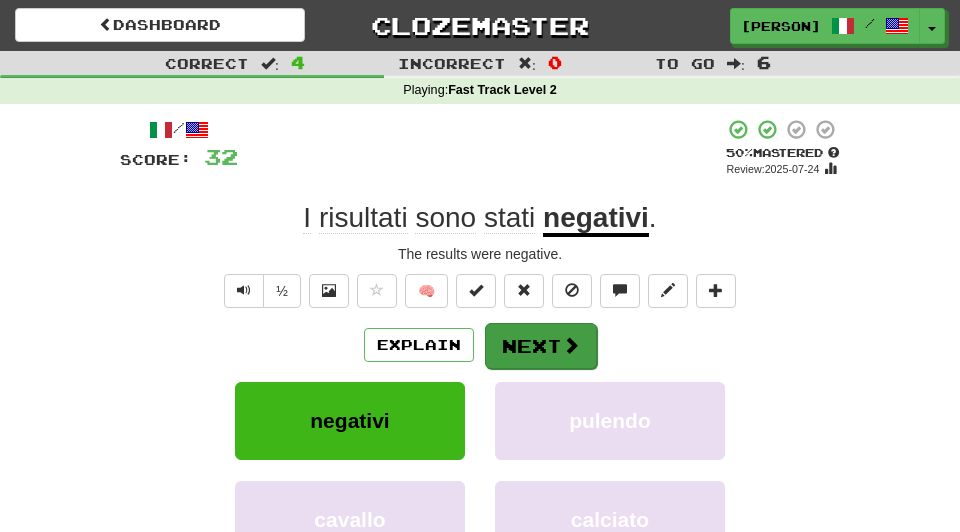 click on "Next" at bounding box center [541, 346] 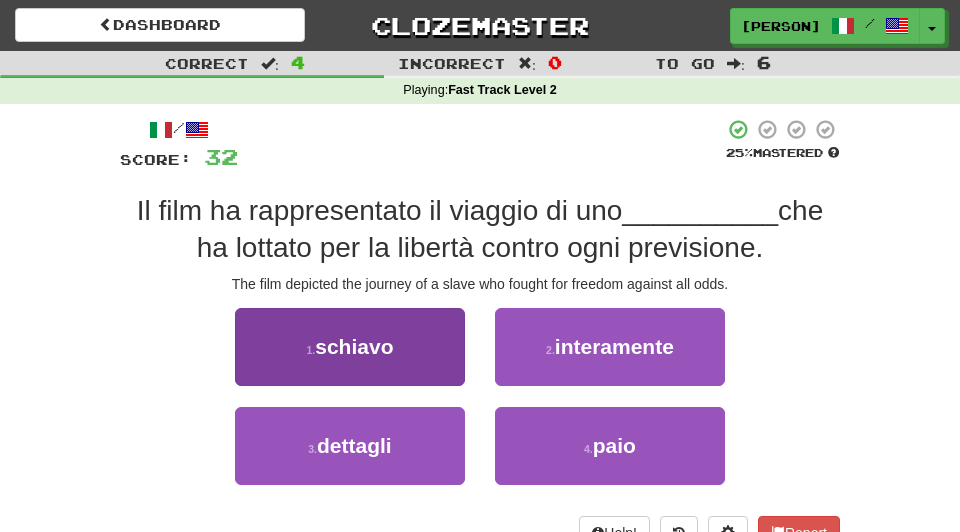 click on "schiavo" at bounding box center [354, 346] 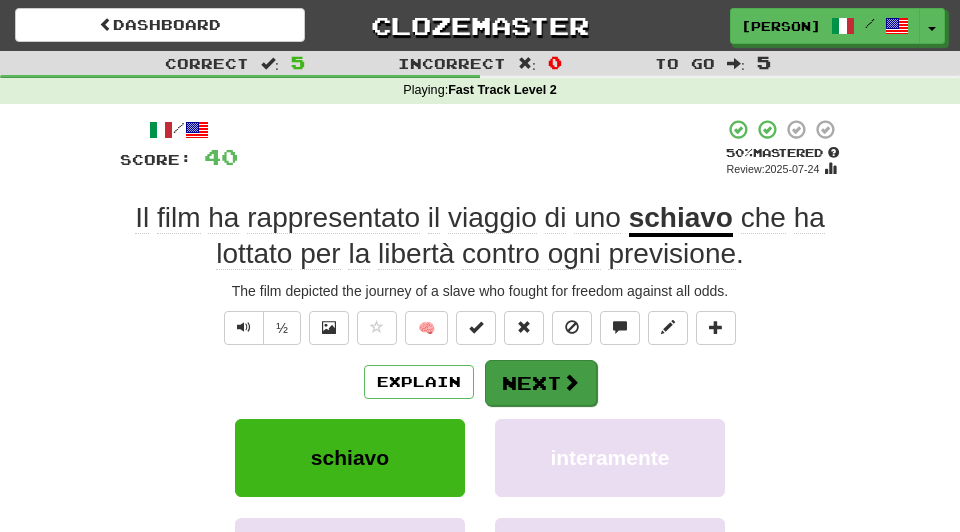 click on "Next" at bounding box center (541, 383) 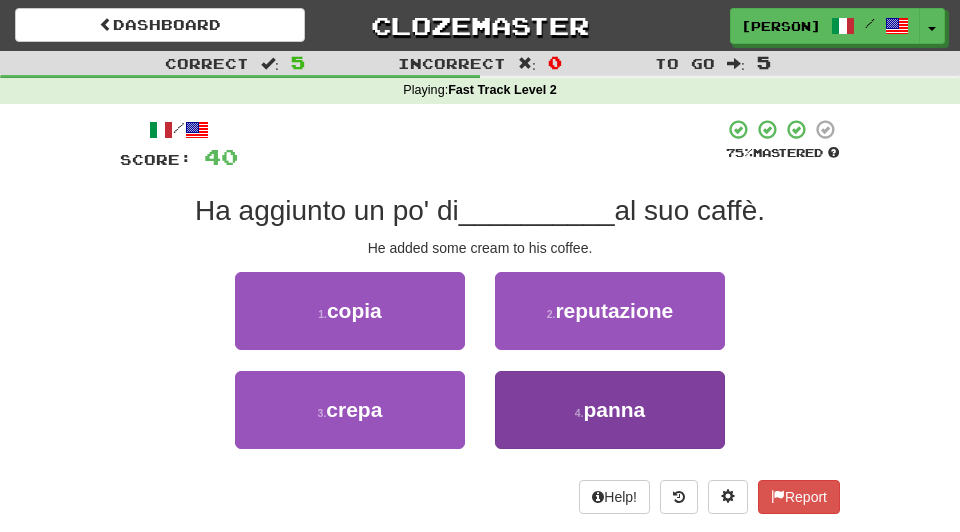 click on "4 .  panna" at bounding box center (610, 410) 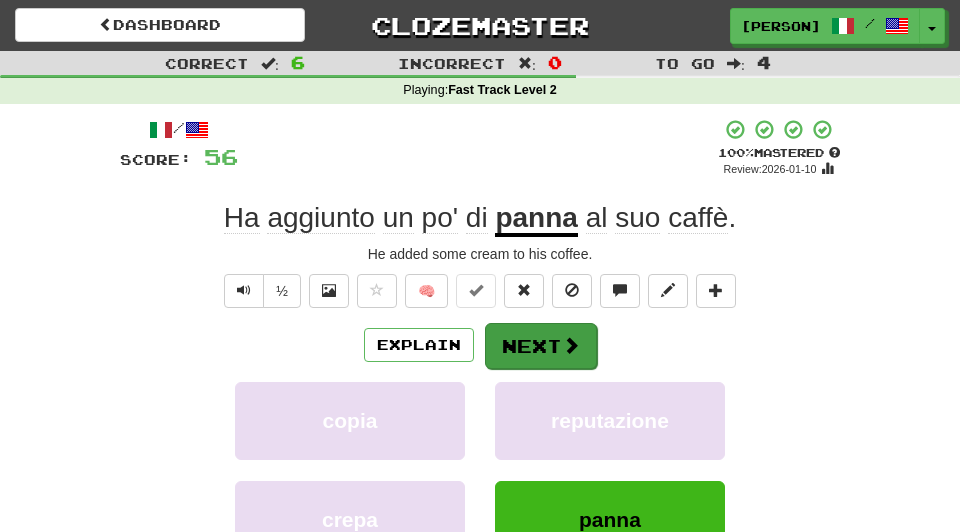 click on "Next" at bounding box center [541, 346] 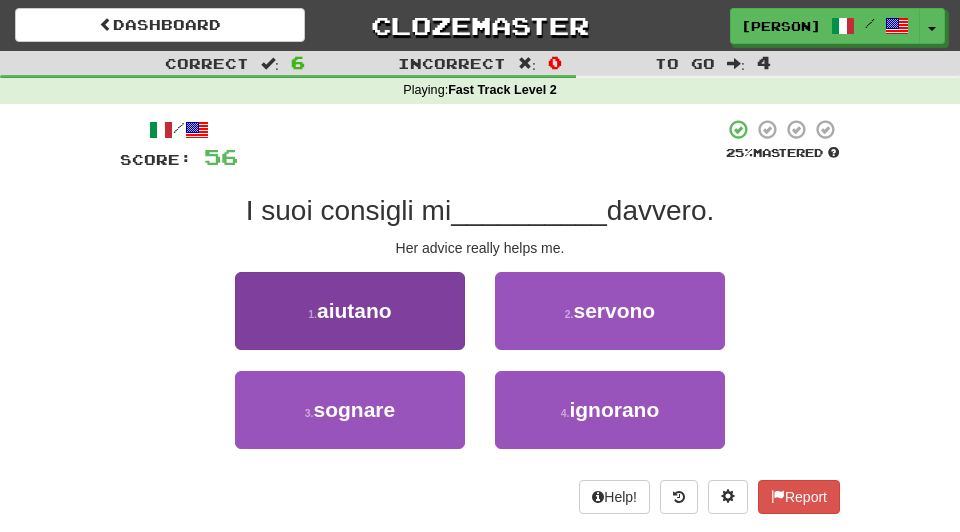 click on "aiutano" at bounding box center [354, 310] 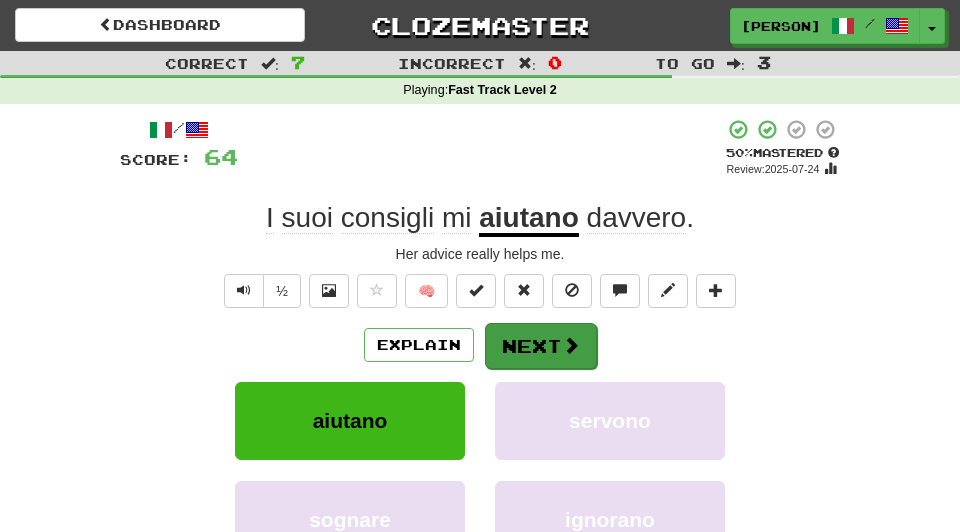 click on "Next" at bounding box center [541, 346] 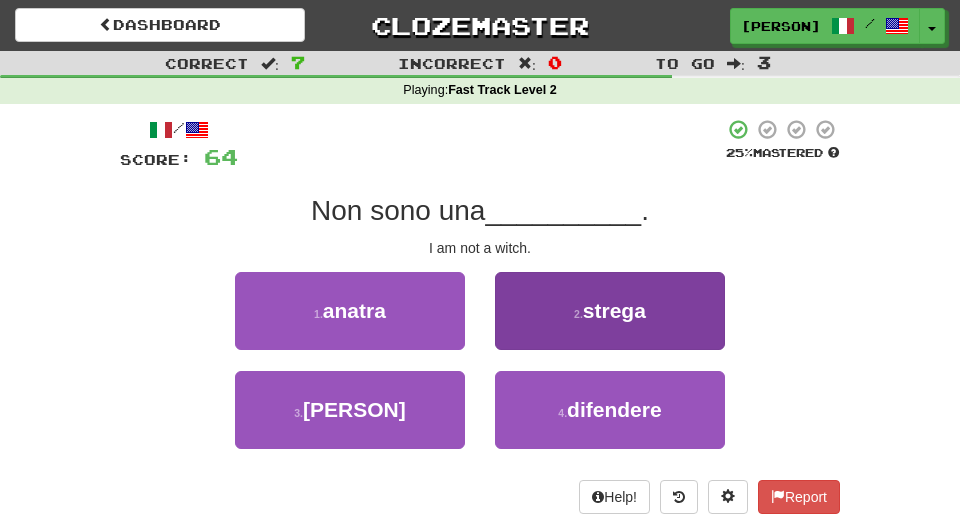 click on "strega" at bounding box center (614, 310) 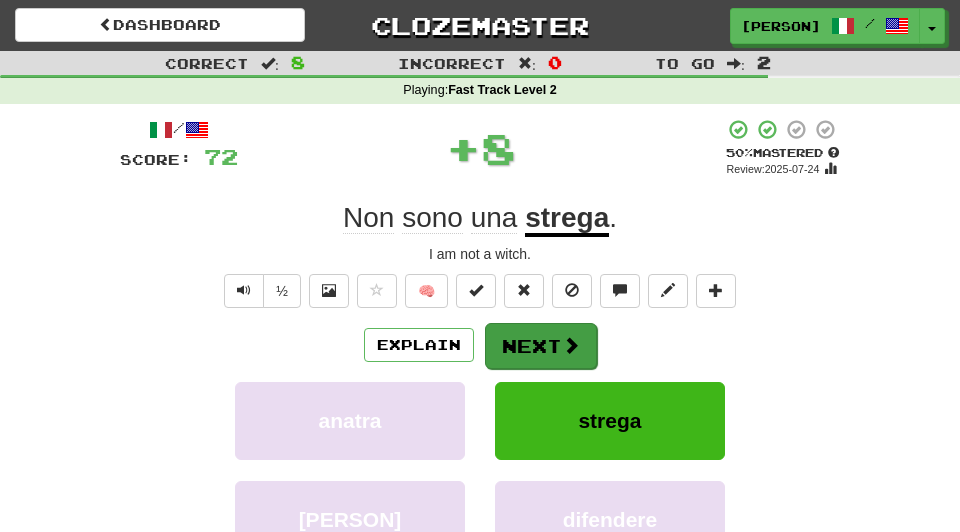 click on "Next" at bounding box center (541, 346) 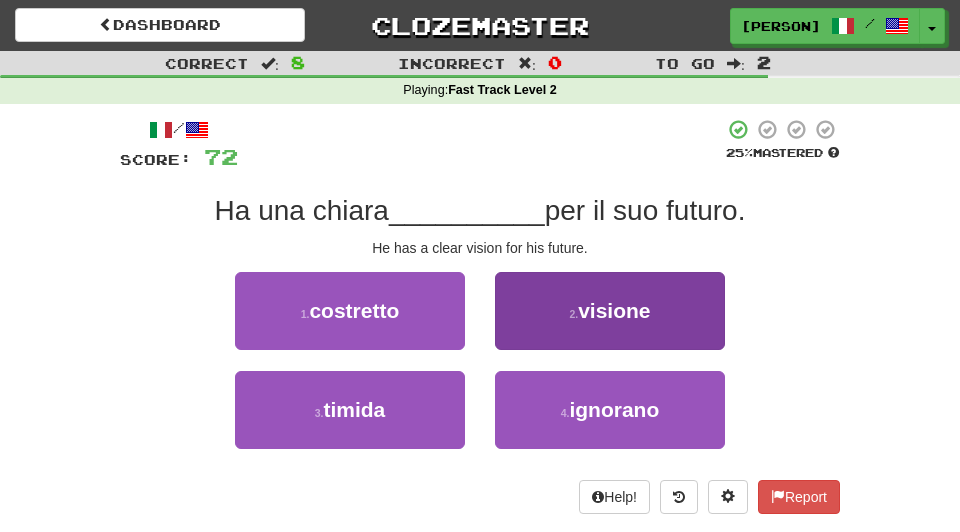 click on "2 .  visione" at bounding box center [610, 311] 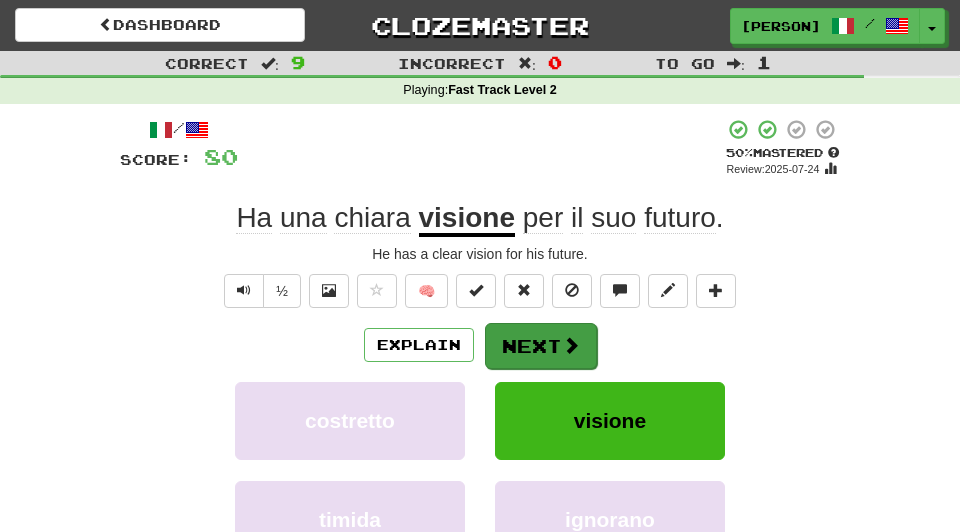 click on "Next" at bounding box center [541, 346] 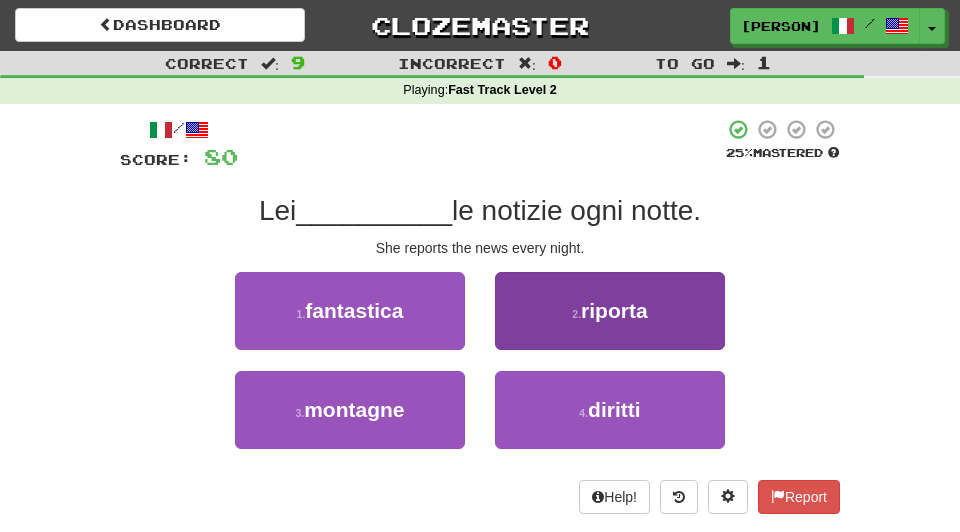 click on "2 .  riporta" at bounding box center (610, 311) 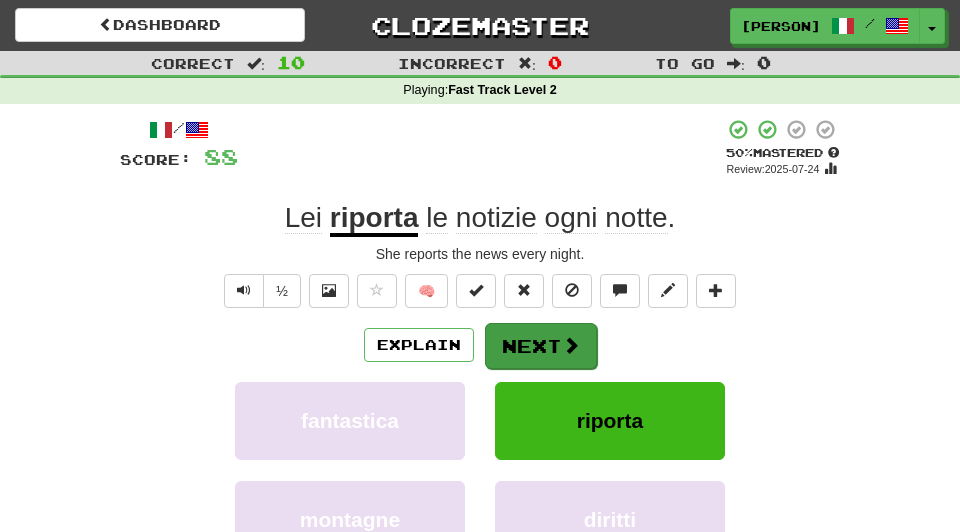 click on "Next" at bounding box center (541, 346) 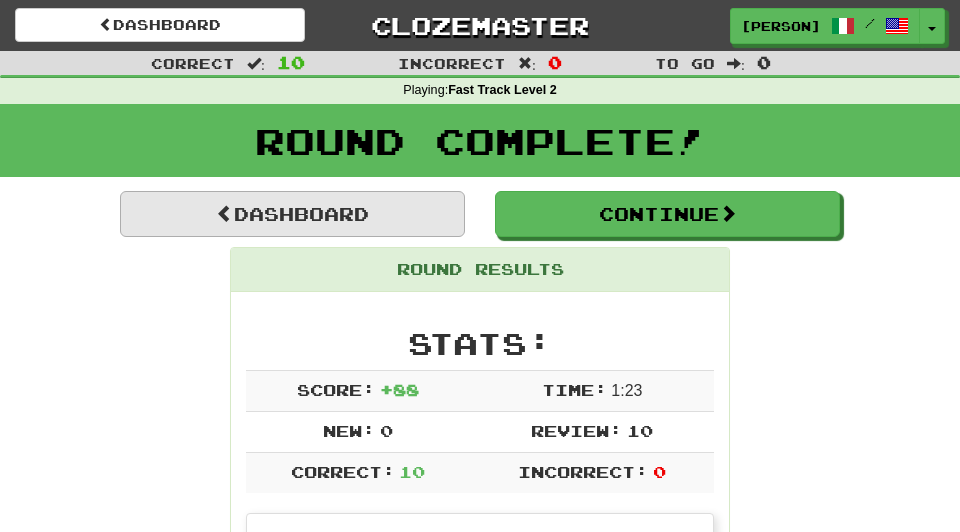click on "Dashboard" at bounding box center (292, 214) 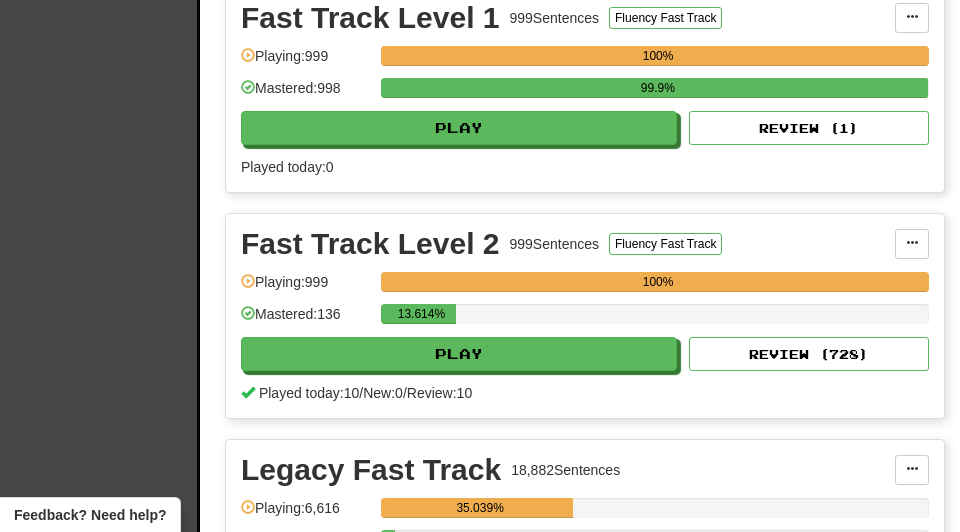 scroll, scrollTop: 758, scrollLeft: 0, axis: vertical 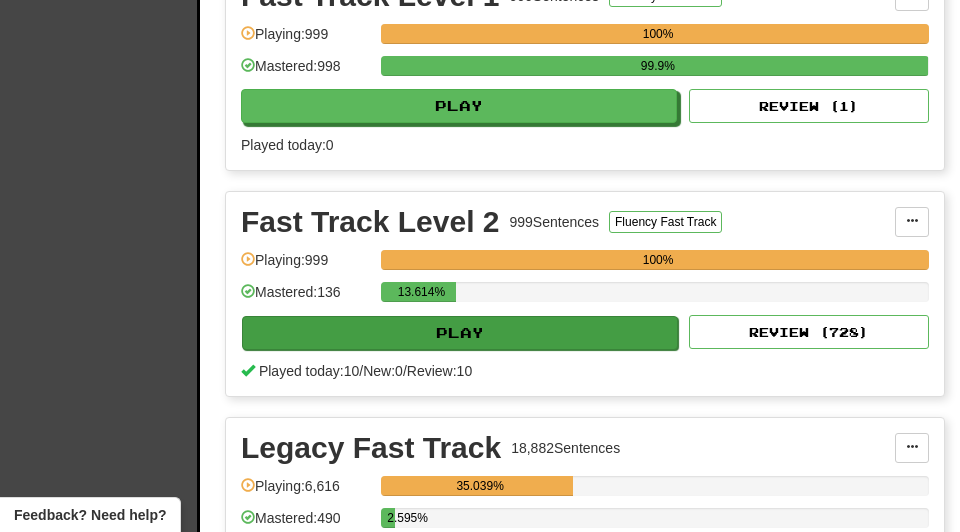 click on "Play" at bounding box center [460, 333] 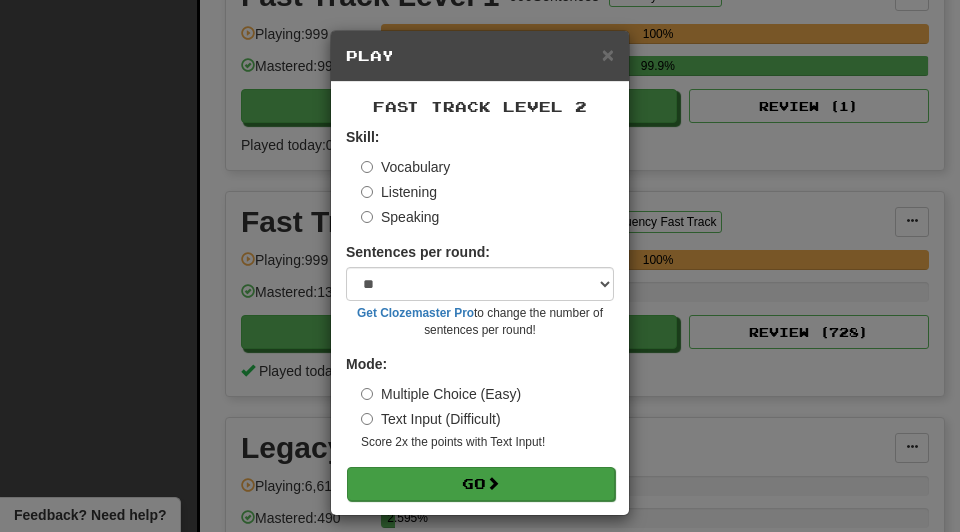 click on "Go" at bounding box center (481, 484) 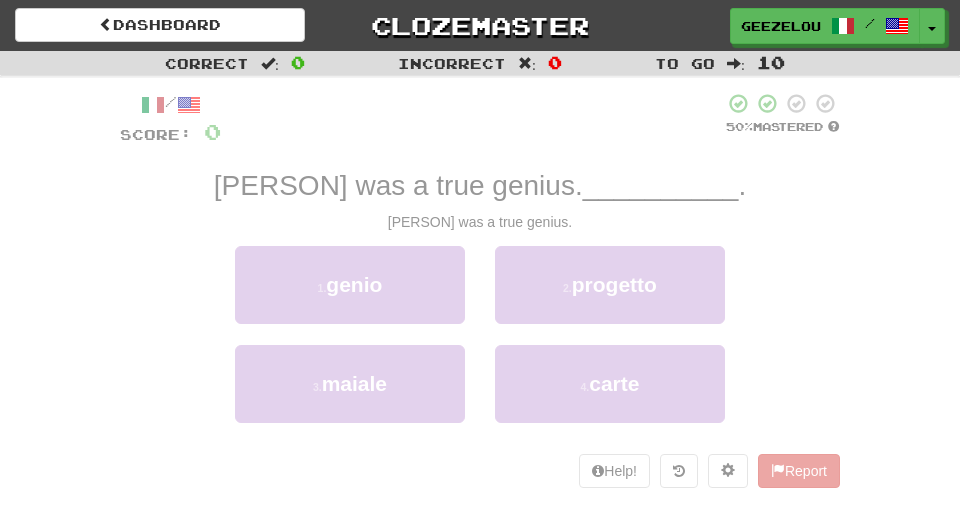 scroll, scrollTop: 0, scrollLeft: 0, axis: both 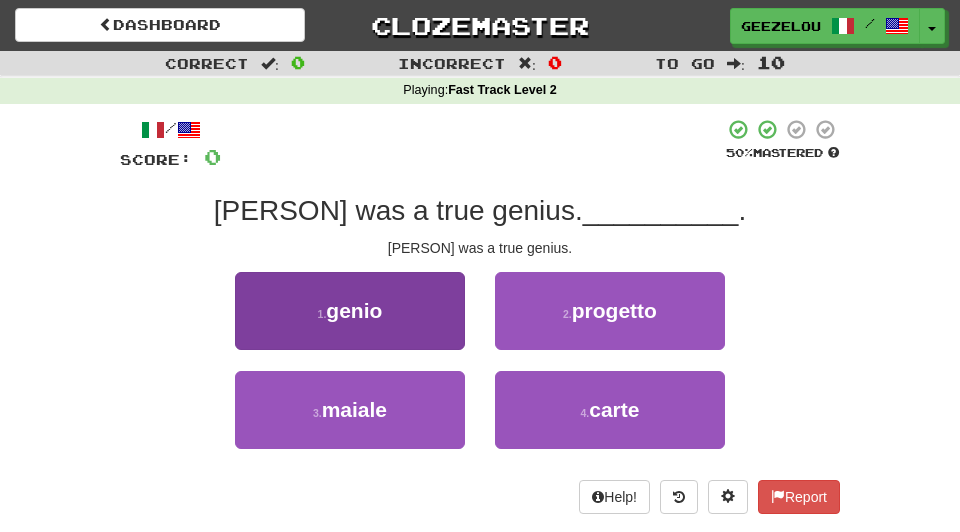 click on "1 .  genio" at bounding box center (350, 311) 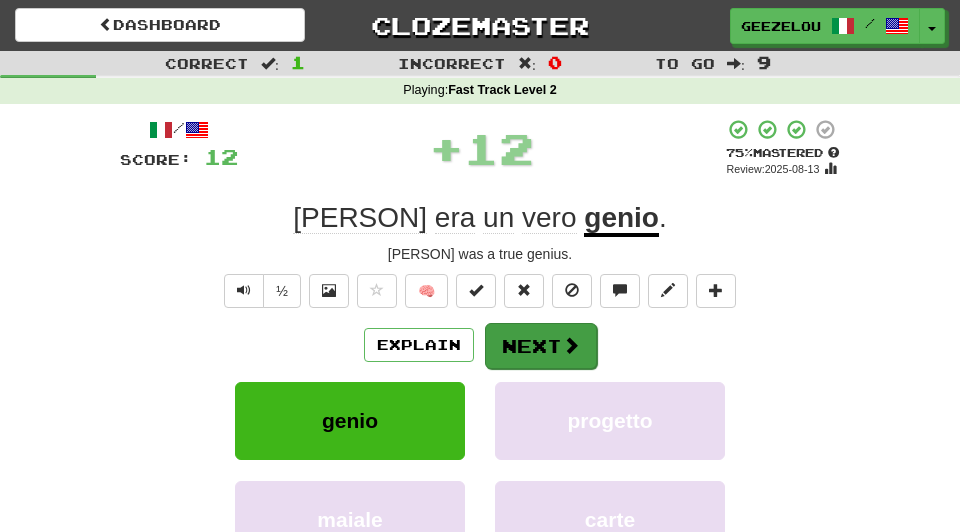 click on "Next" at bounding box center [541, 346] 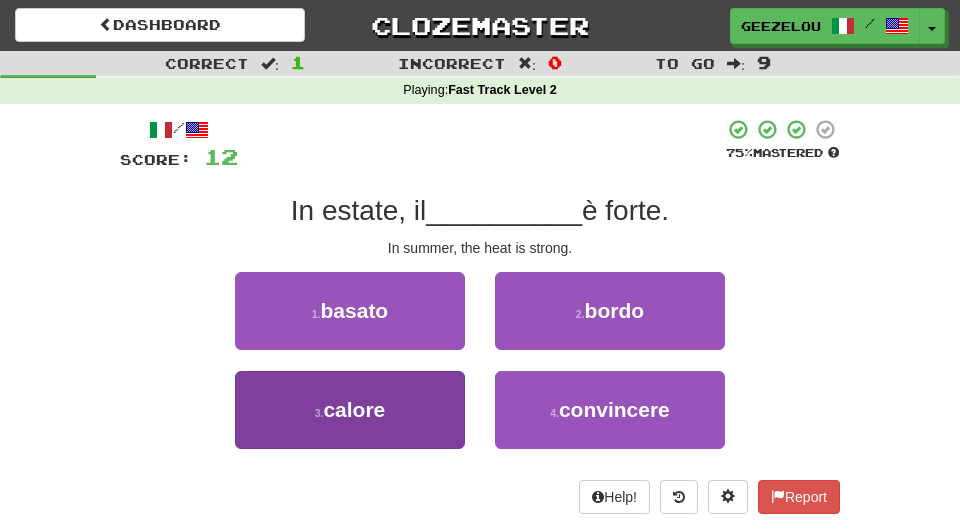 click on "3 .  calore" at bounding box center [350, 410] 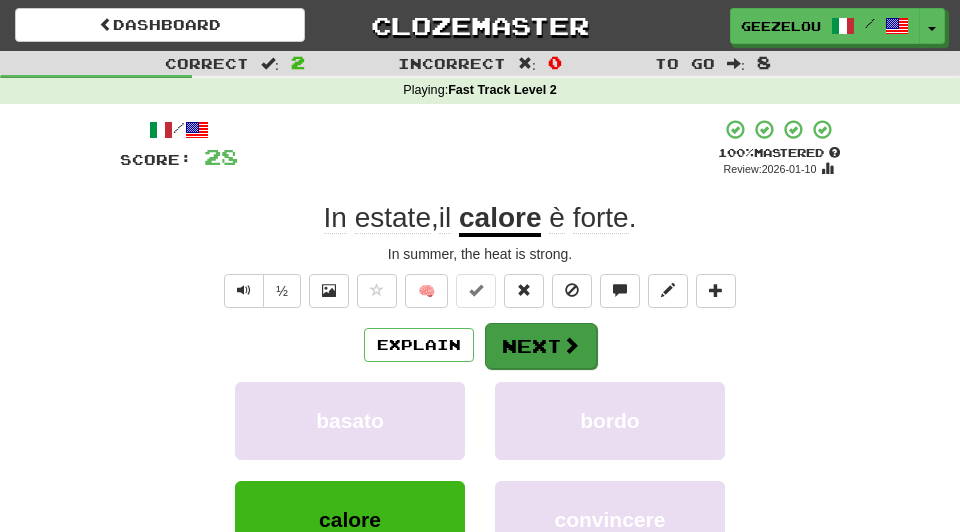click on "Next" at bounding box center [541, 346] 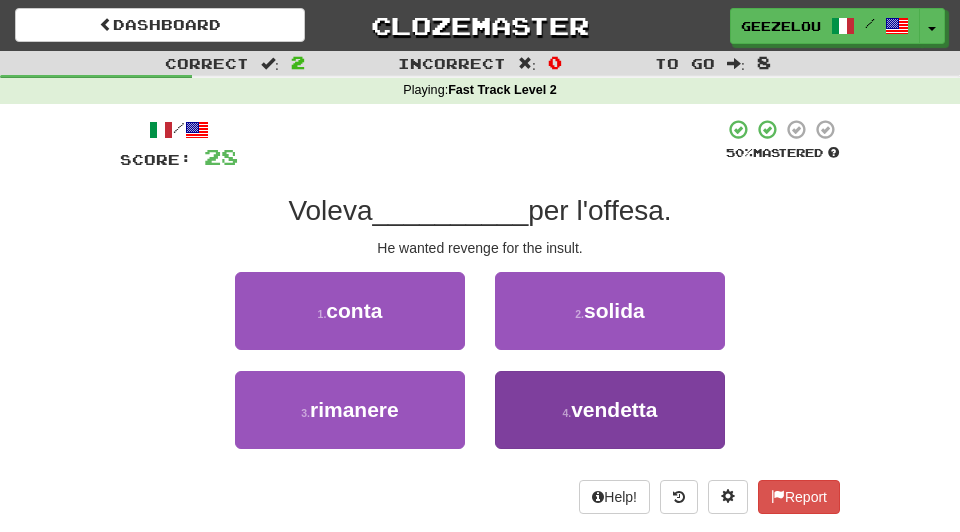 click on "vendetta" at bounding box center (614, 409) 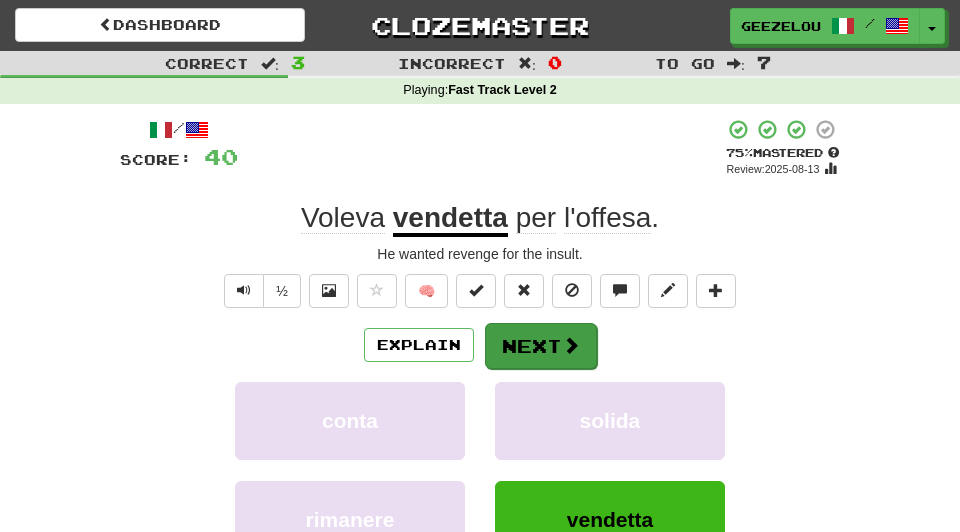 click on "Next" at bounding box center [541, 346] 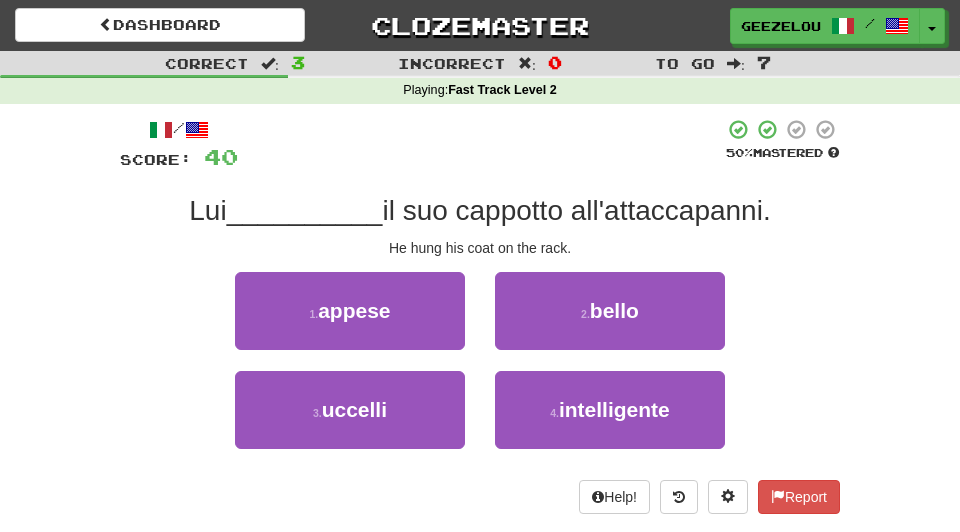 scroll, scrollTop: 0, scrollLeft: 0, axis: both 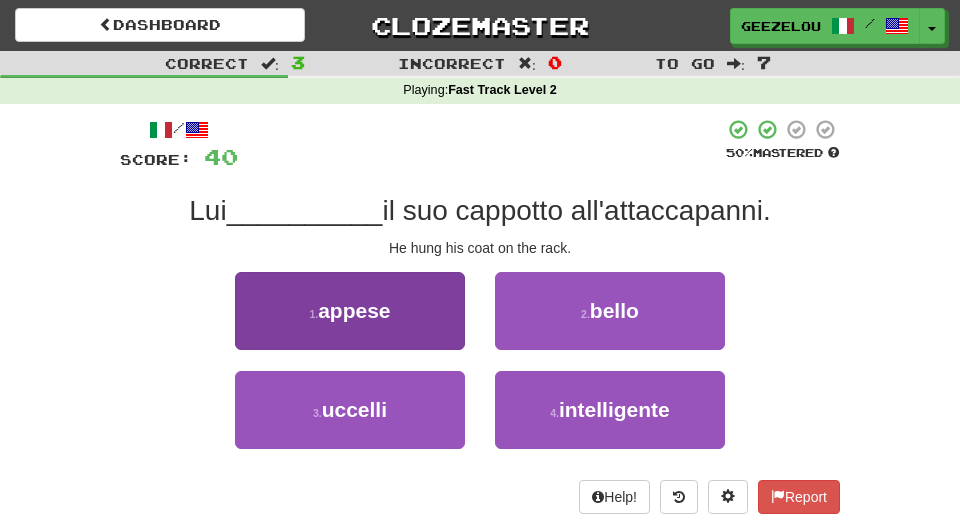 click on "appese" at bounding box center (354, 310) 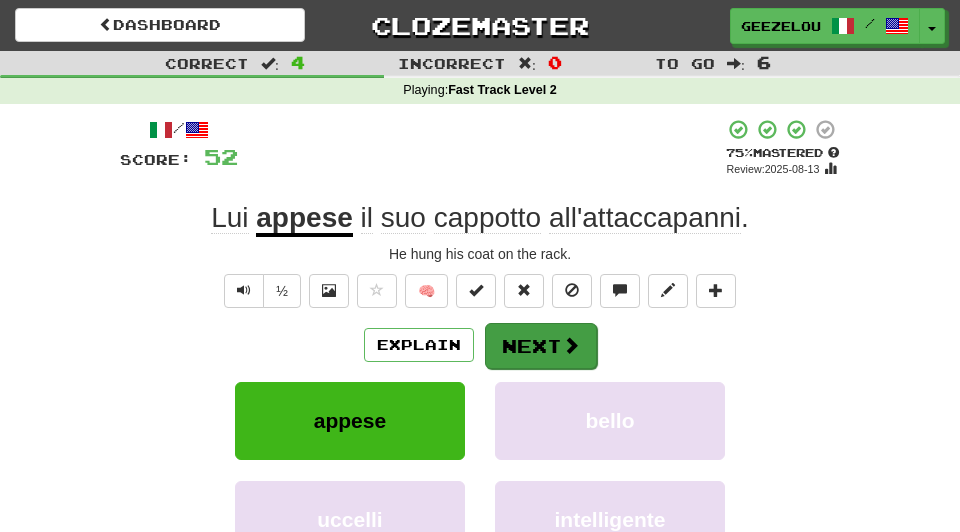 click on "Next" at bounding box center [541, 346] 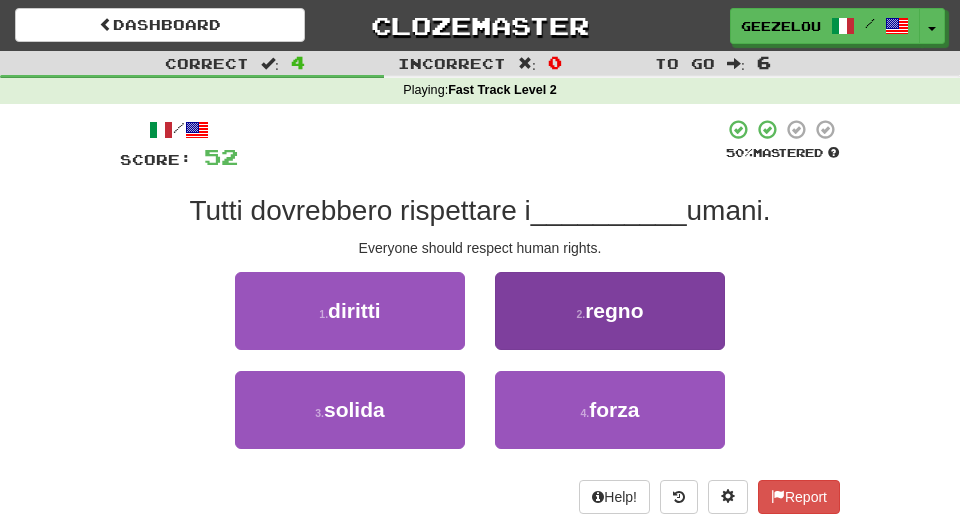 click on "2 .  regno" at bounding box center [610, 311] 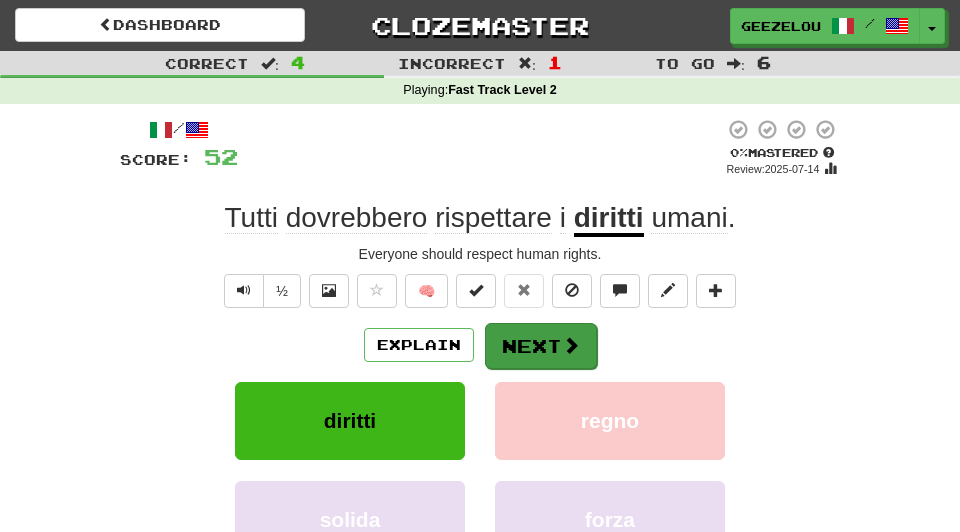 click on "Next" at bounding box center [541, 346] 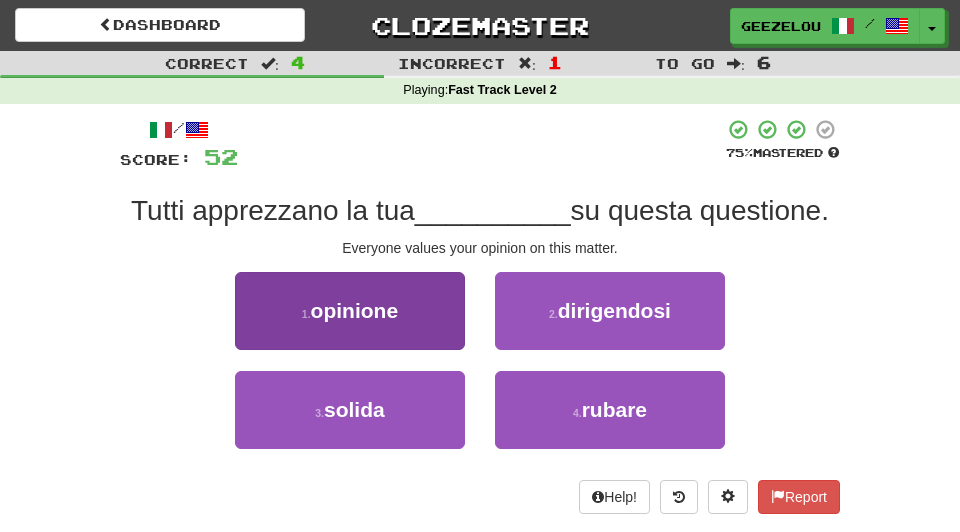 click on "1 .  opinione" at bounding box center [350, 311] 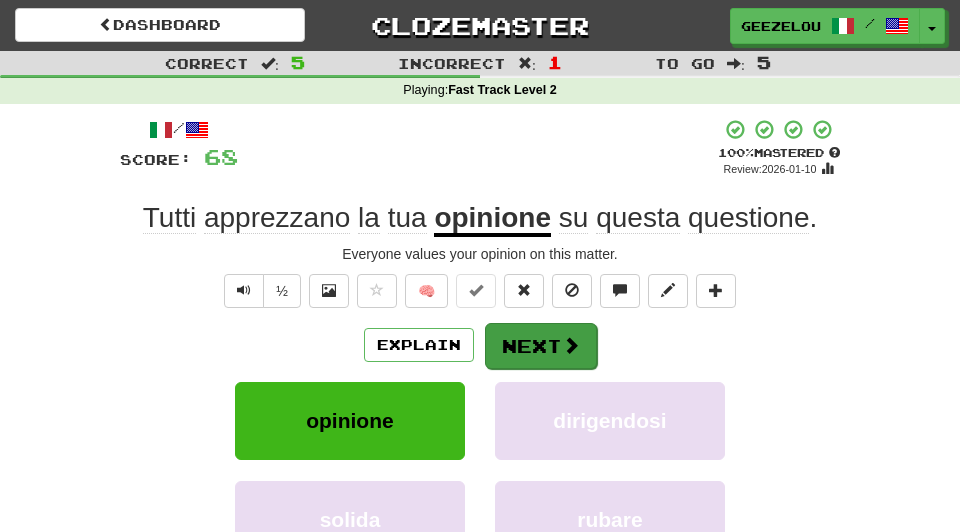 click on "Next" at bounding box center (541, 346) 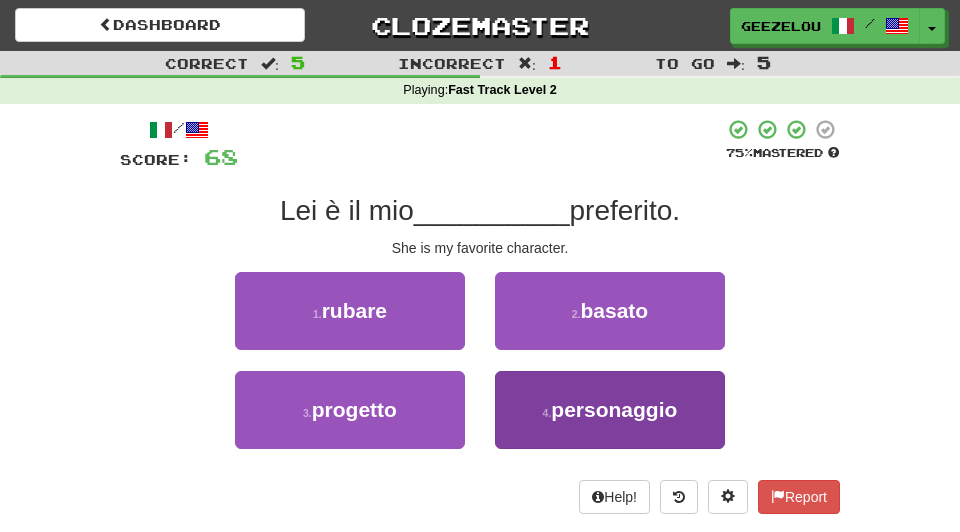 click on "personaggio" at bounding box center (614, 409) 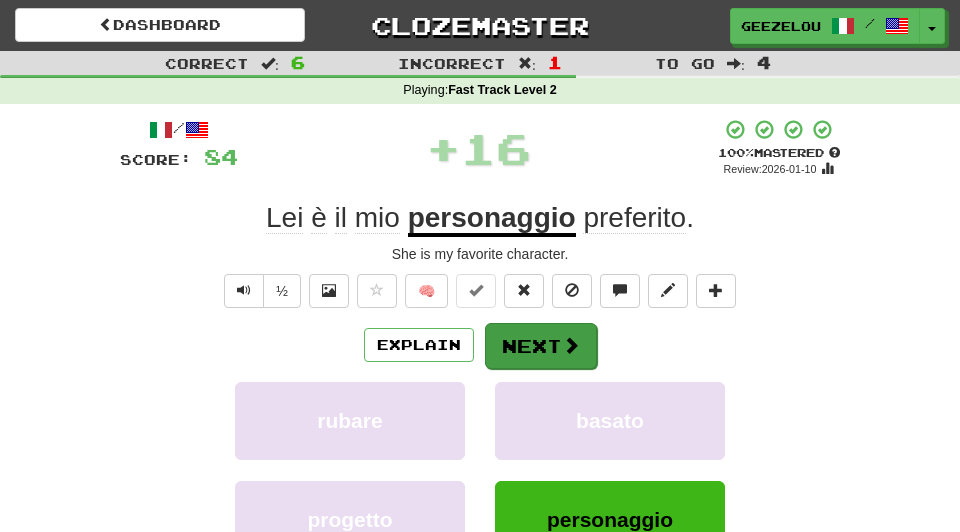 click on "Next" at bounding box center [541, 346] 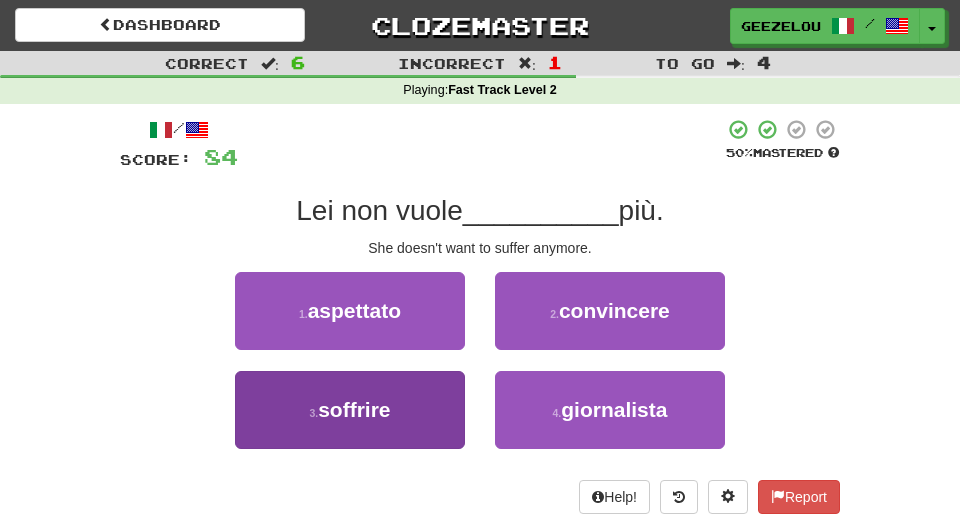 click on "soffrire" at bounding box center (354, 409) 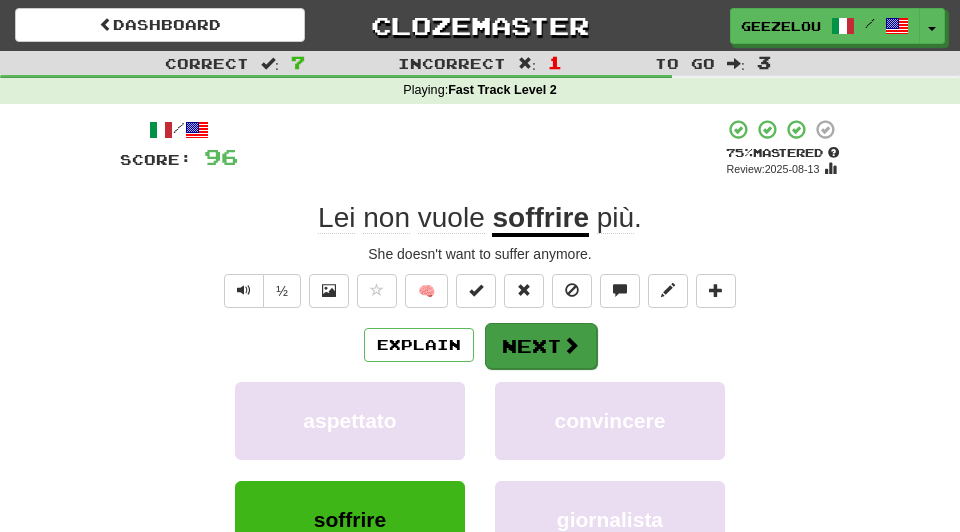 click on "Next" at bounding box center [541, 346] 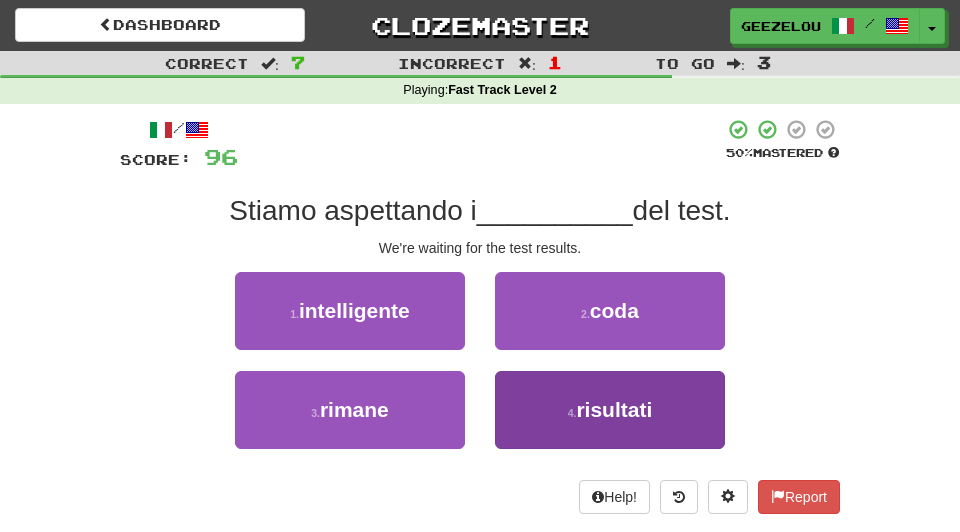click on "risultati" at bounding box center (614, 409) 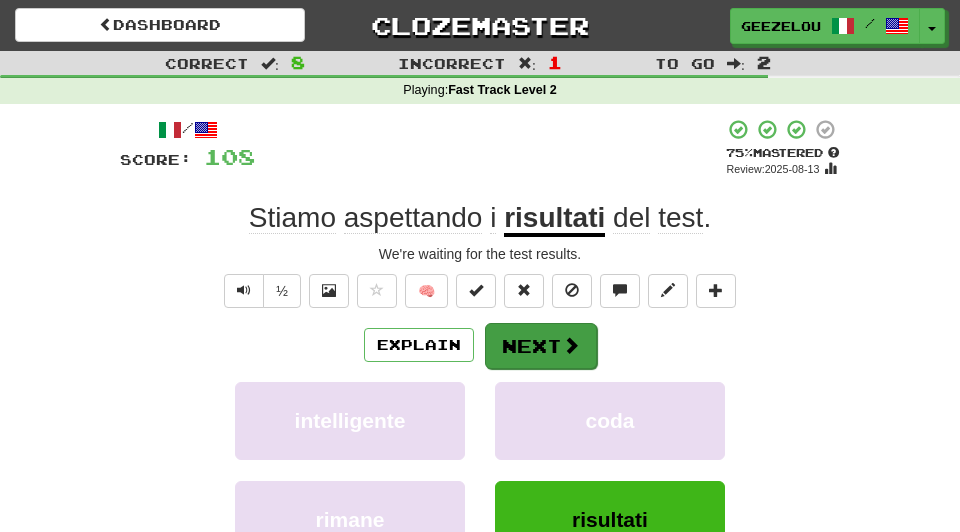 click on "Next" at bounding box center [541, 346] 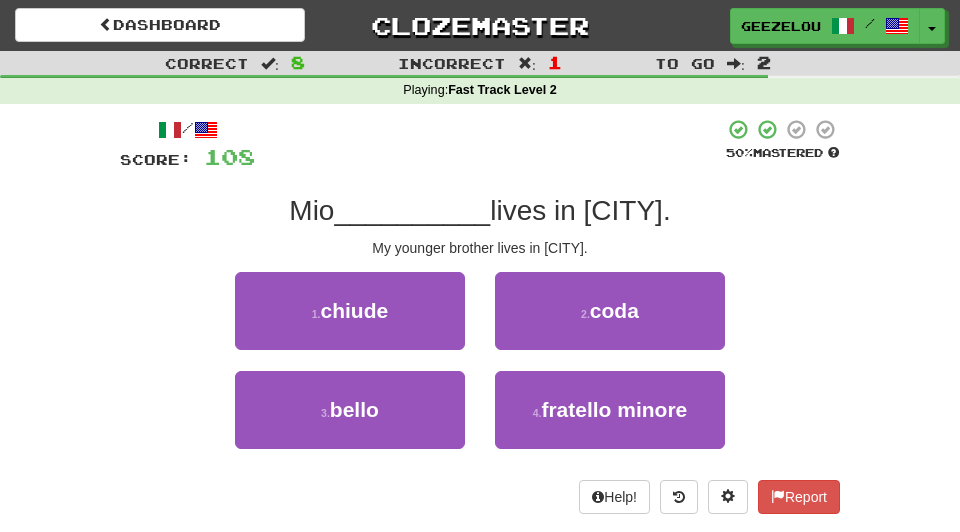 click on "2 .  coda" at bounding box center (610, 311) 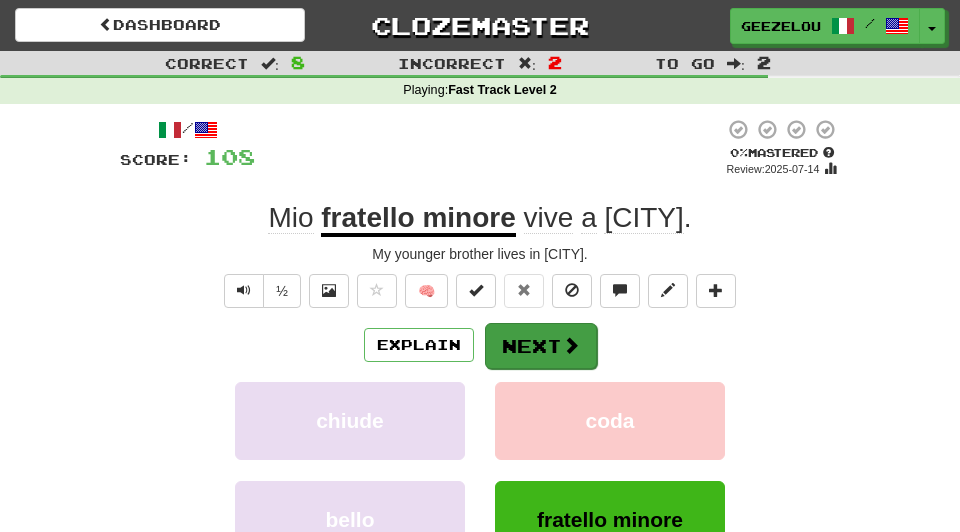 click on "Next" at bounding box center [541, 346] 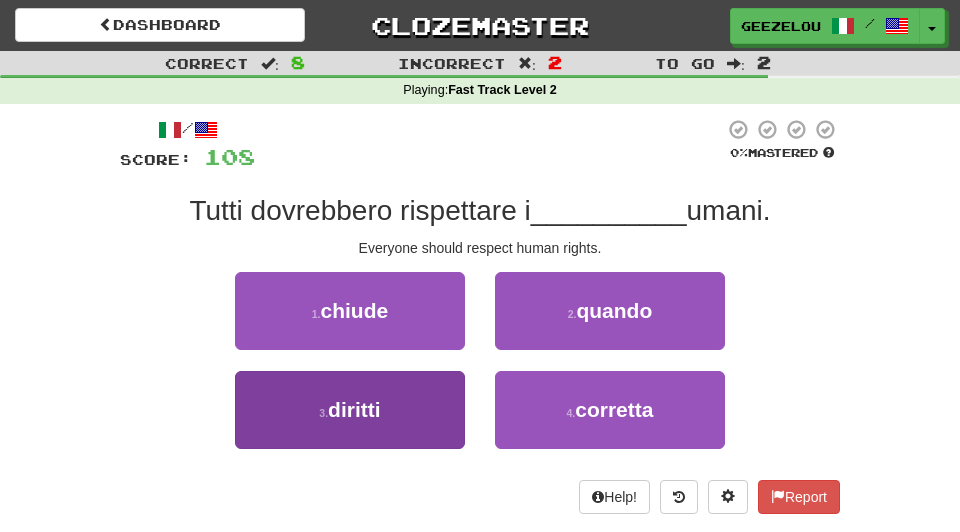 click on "diritti" at bounding box center [354, 409] 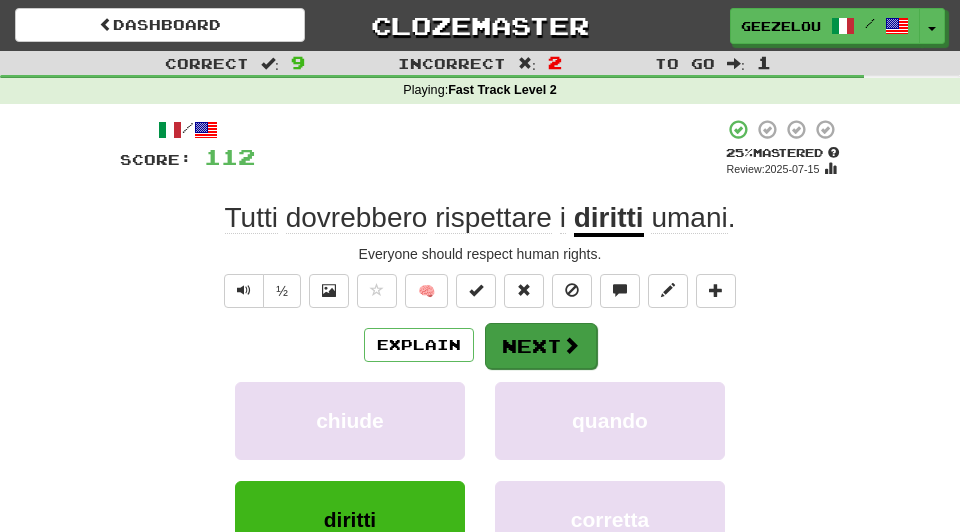 click on "Next" at bounding box center (541, 346) 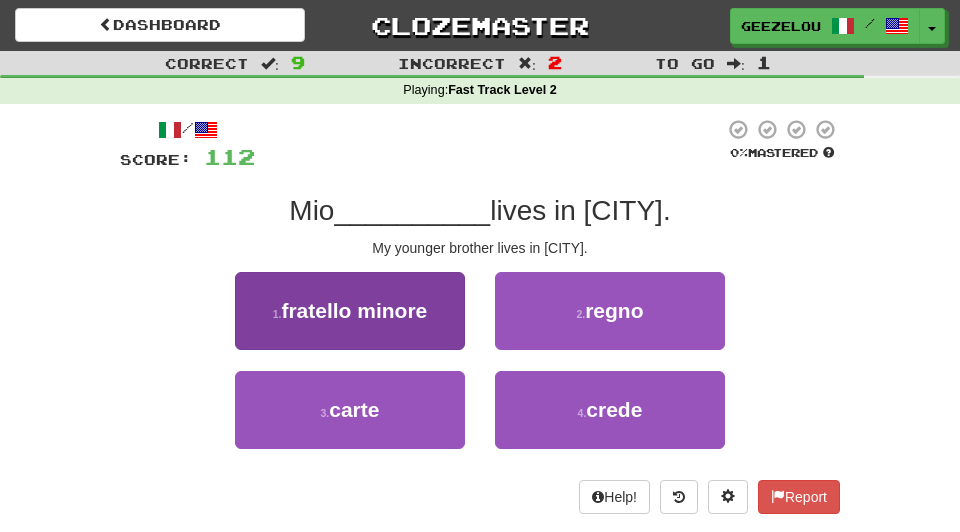 click on "fratello minore" at bounding box center (354, 310) 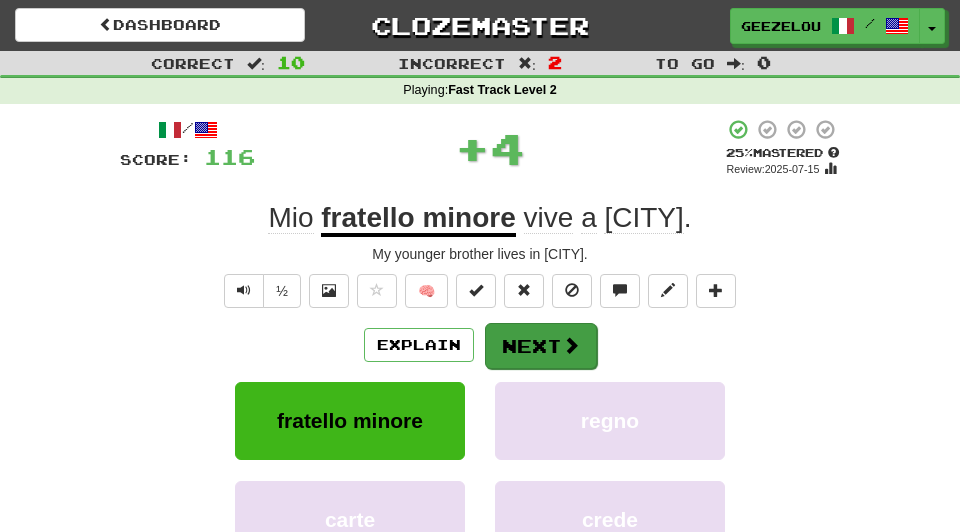 click on "Next" at bounding box center [541, 346] 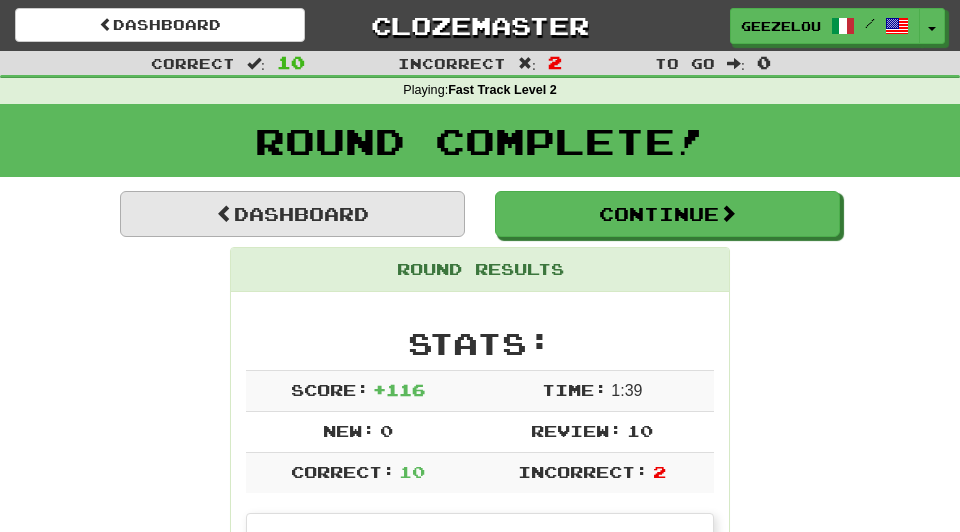 click on "Dashboard" at bounding box center (292, 214) 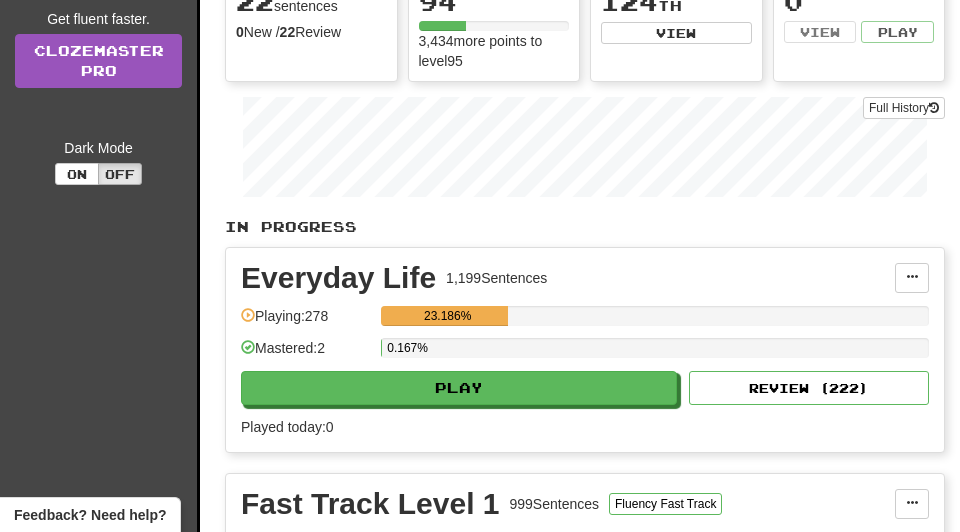 scroll, scrollTop: 258, scrollLeft: 0, axis: vertical 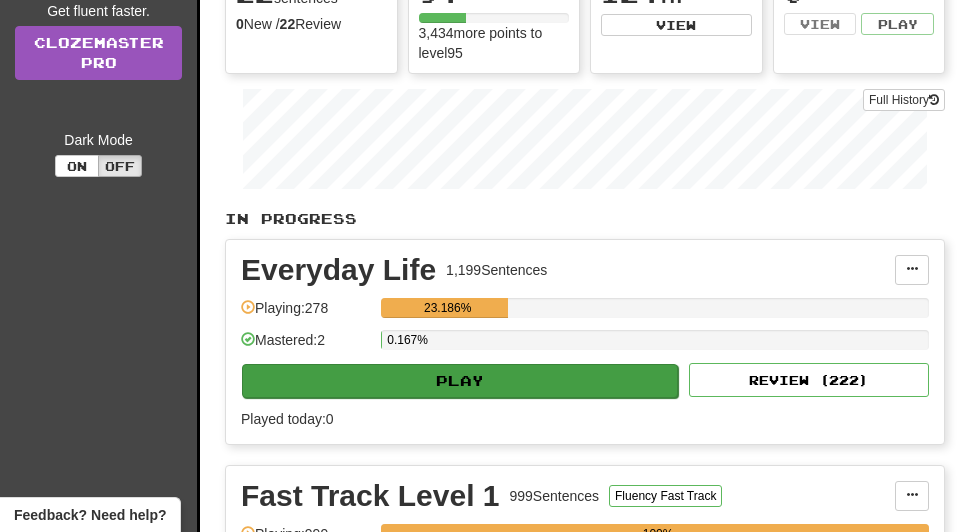 click on "Play" at bounding box center [460, 381] 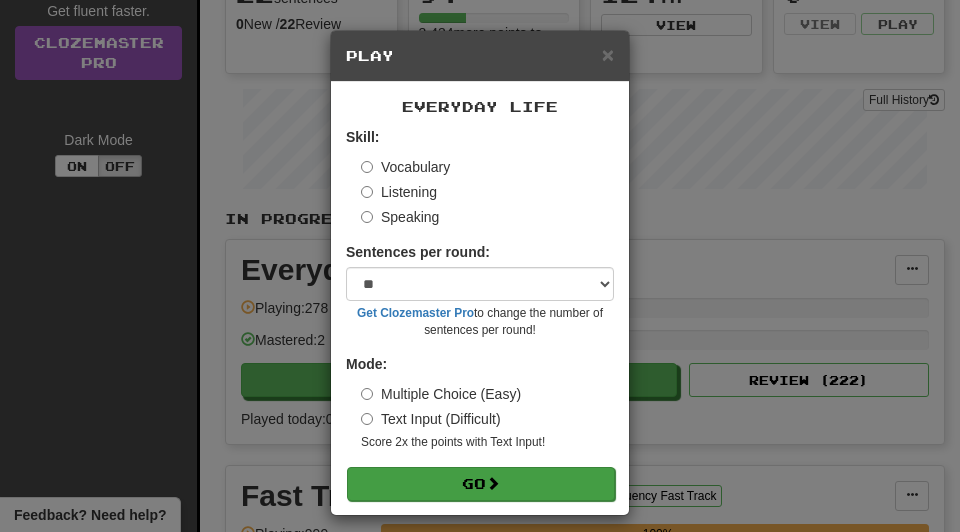 click on "Go" at bounding box center [481, 484] 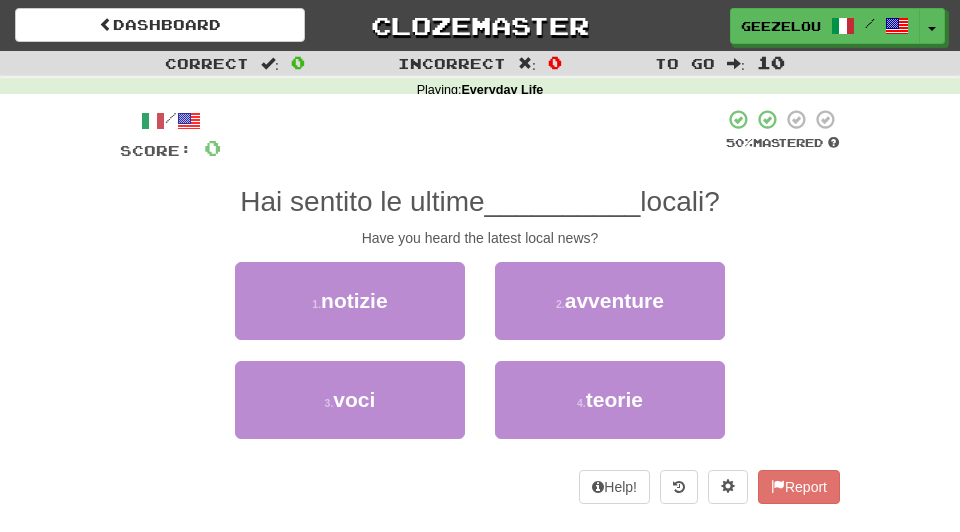 scroll, scrollTop: 0, scrollLeft: 0, axis: both 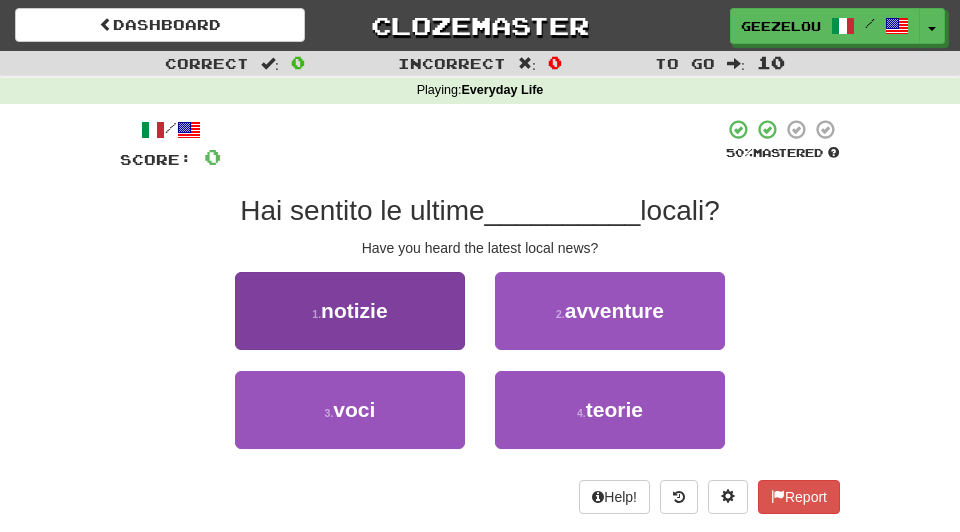 click on "1 .  notizie" at bounding box center (350, 311) 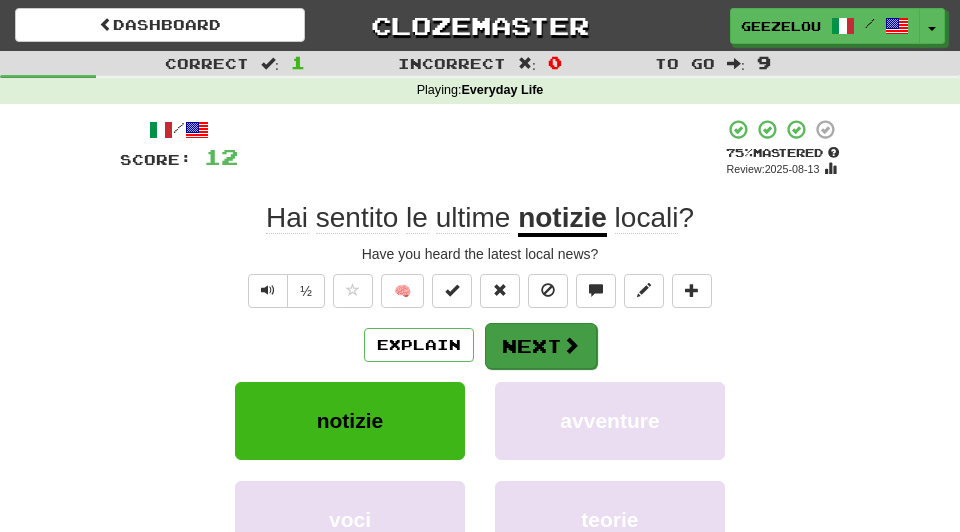 click on "Next" at bounding box center (541, 346) 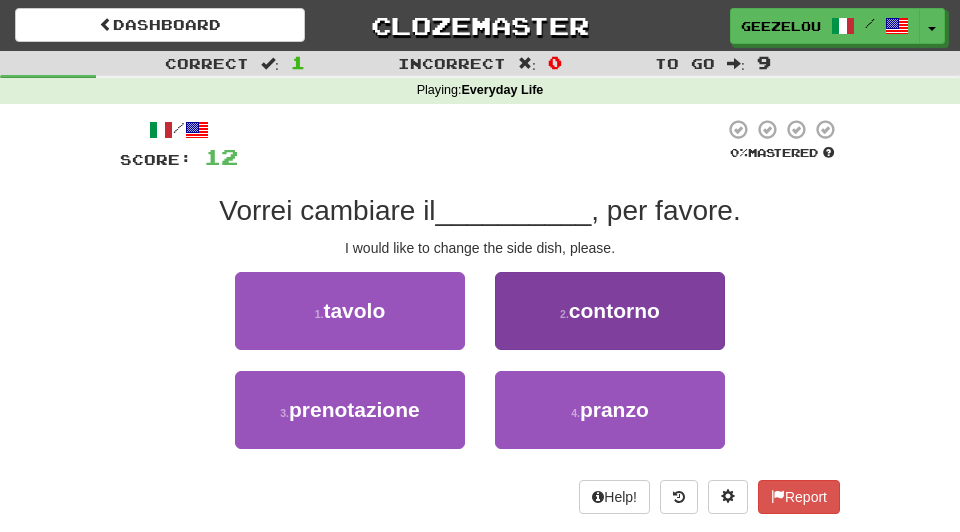 click on "2 .  contorno" at bounding box center [610, 311] 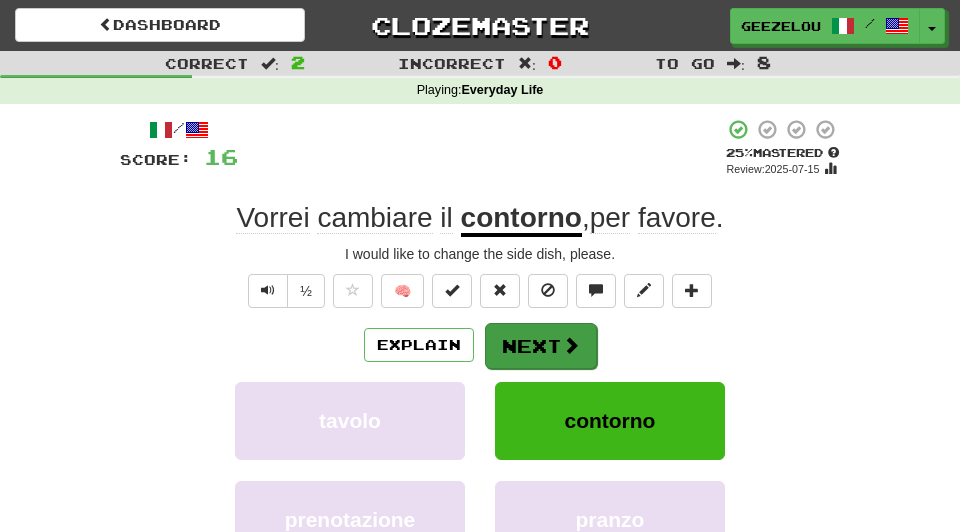 click on "Next" at bounding box center [541, 346] 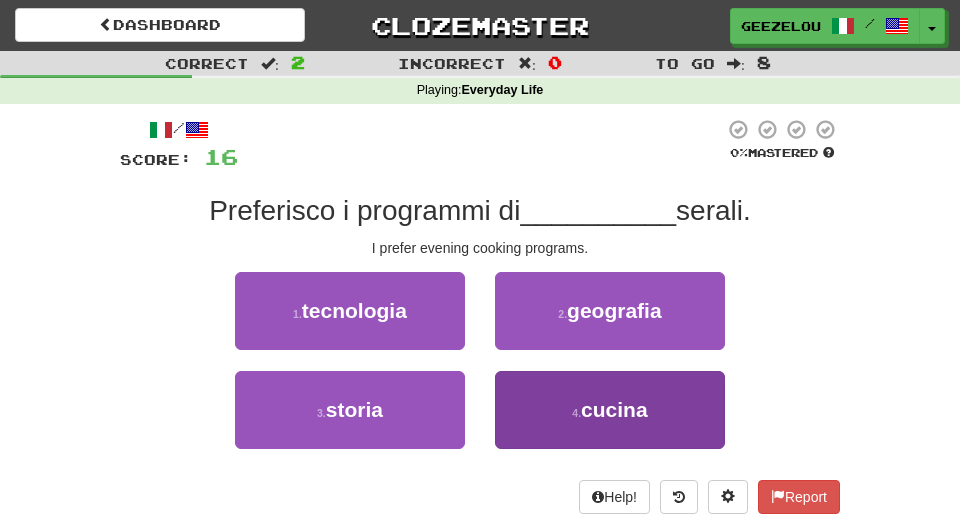 click on "4 .  cucina" at bounding box center [610, 410] 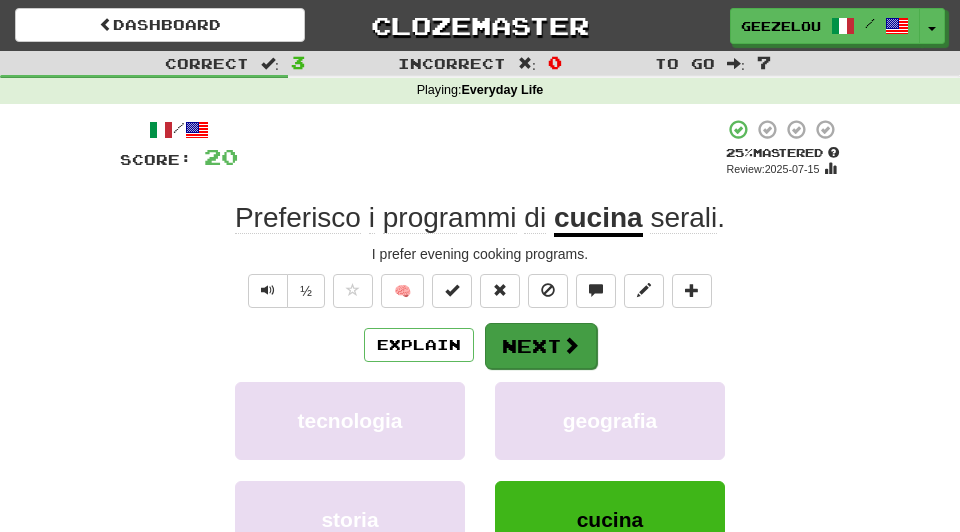 click on "Next" at bounding box center (541, 346) 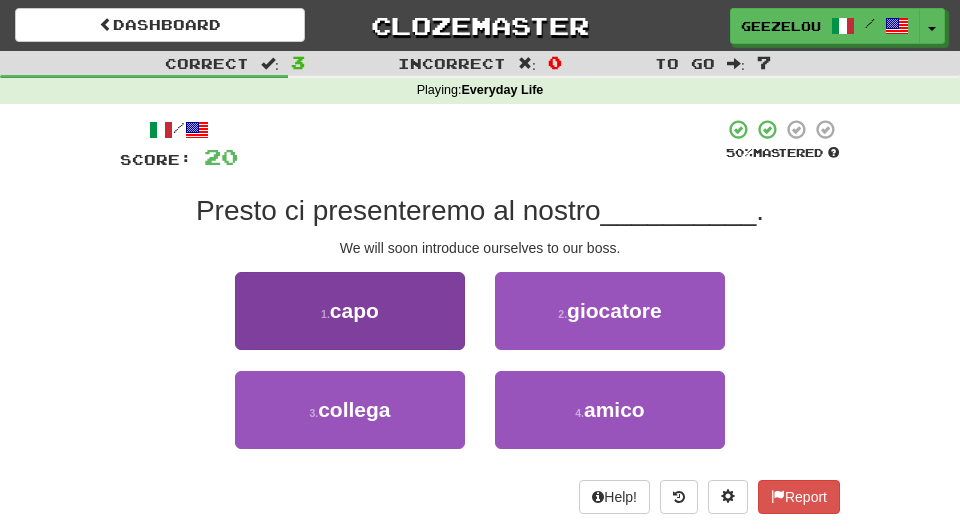 click on "1 .  capo" at bounding box center [350, 311] 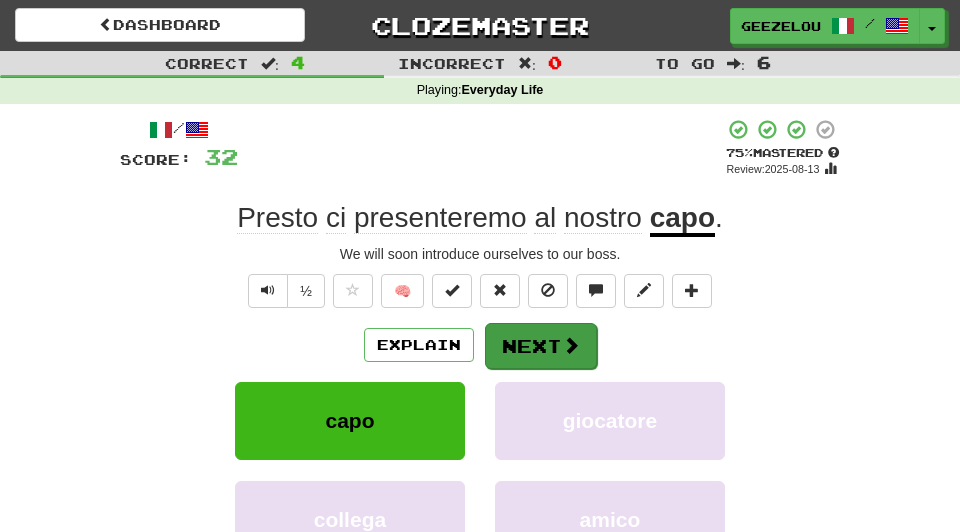 click on "Next" at bounding box center (541, 346) 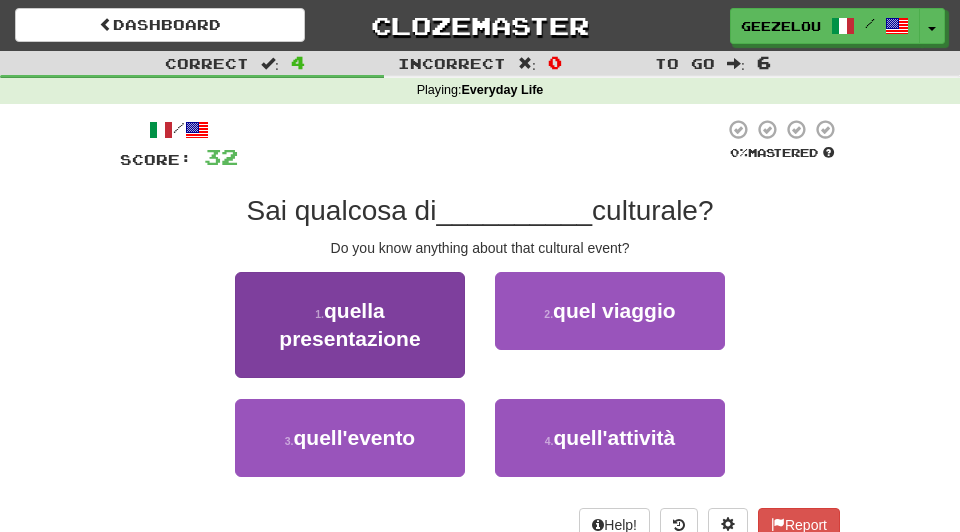 click on "quella presentazione" at bounding box center (349, 324) 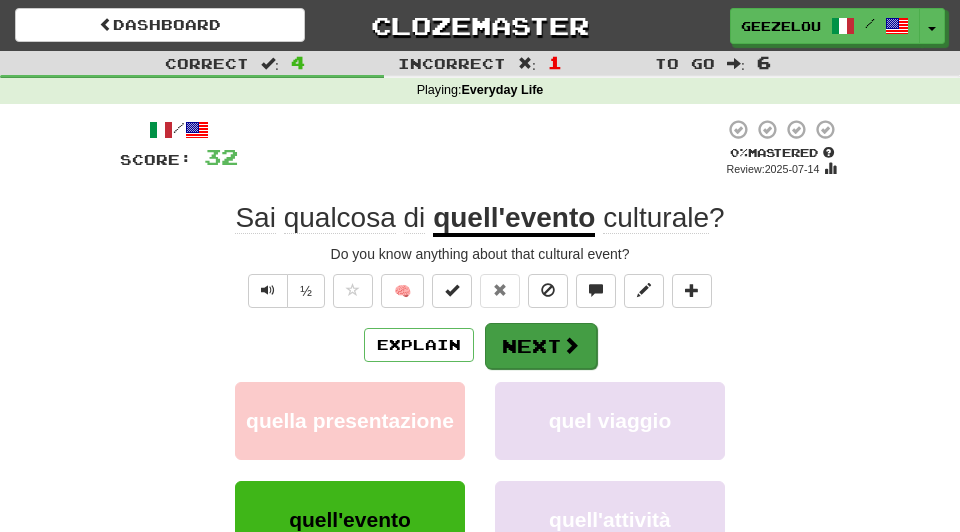click on "Next" at bounding box center (541, 346) 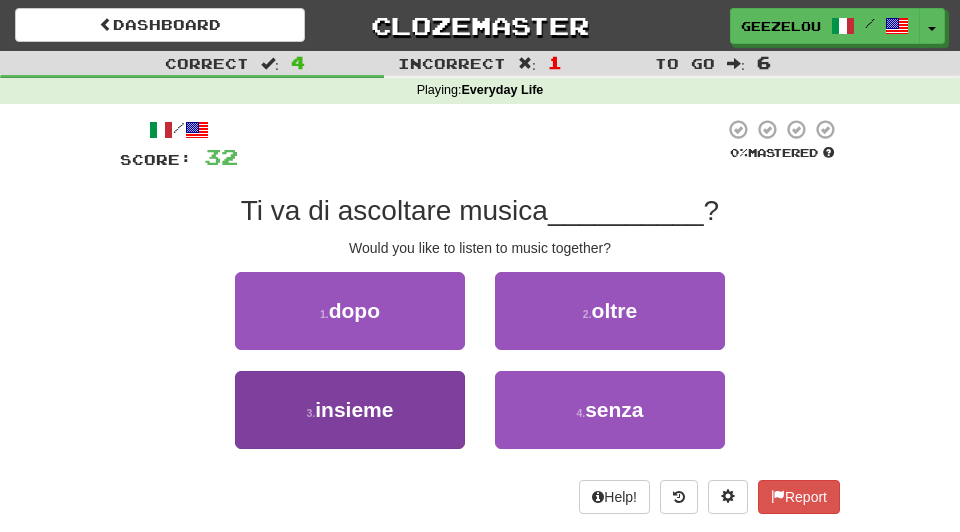 click on "insieme" at bounding box center [354, 409] 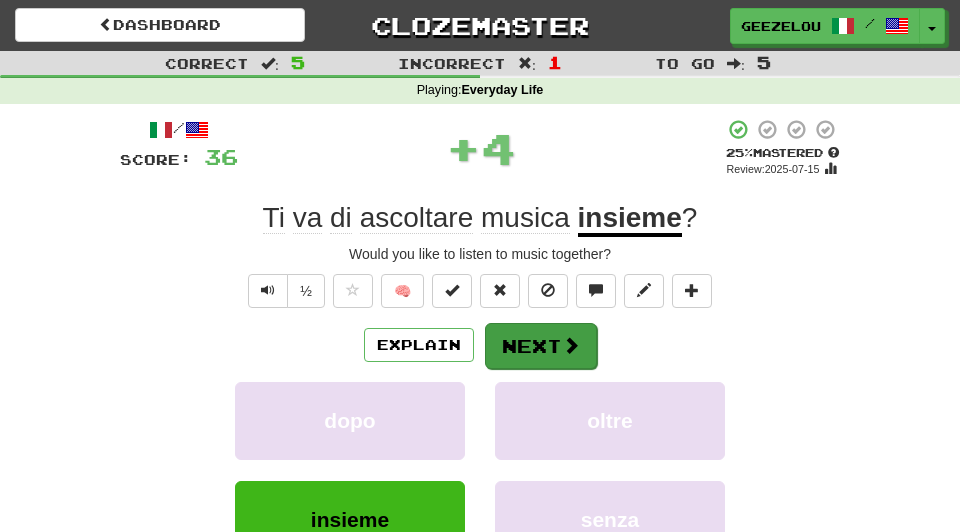 click on "Next" at bounding box center [541, 346] 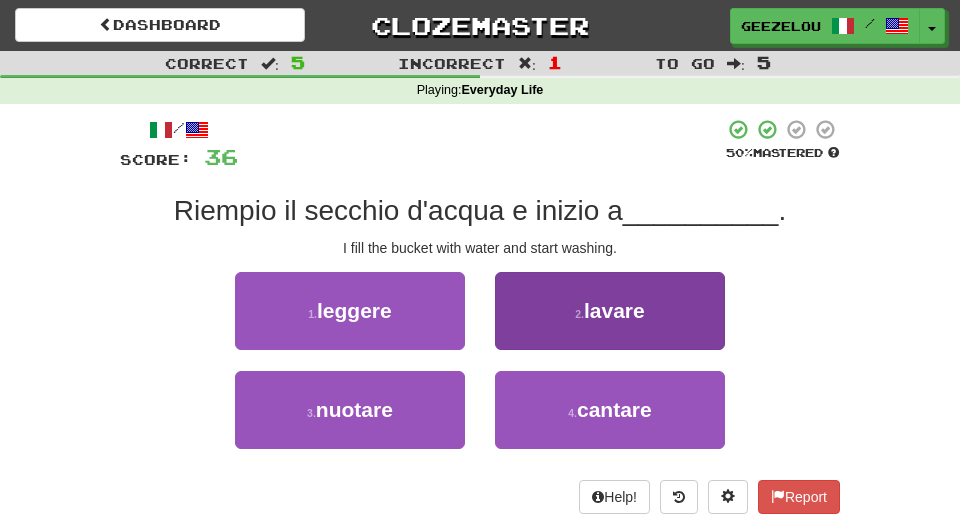 click on "lavare" at bounding box center (614, 310) 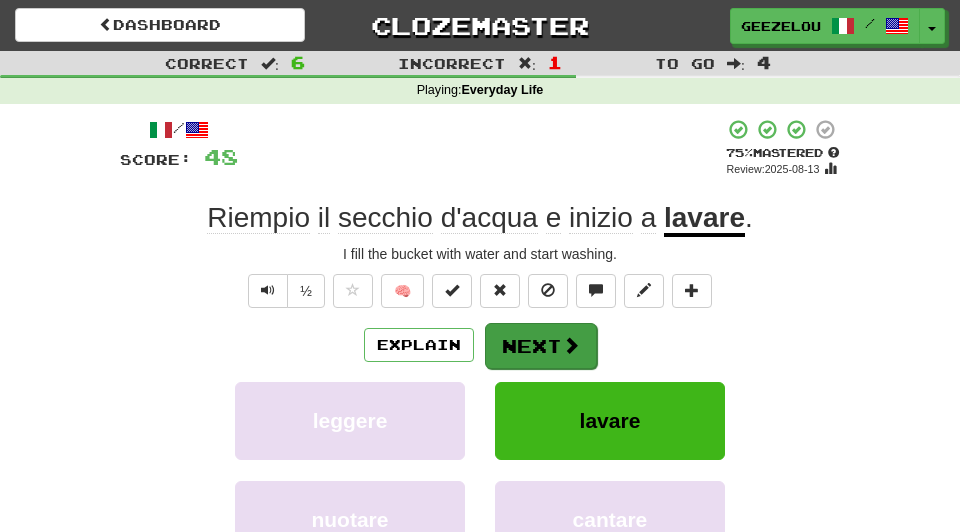 click on "Next" at bounding box center (541, 346) 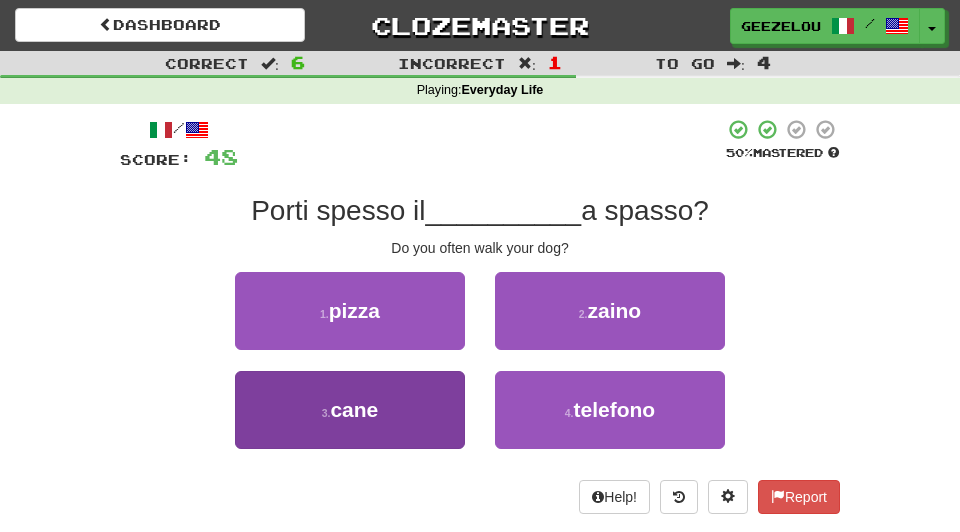 click on "3 .  cane" at bounding box center [350, 410] 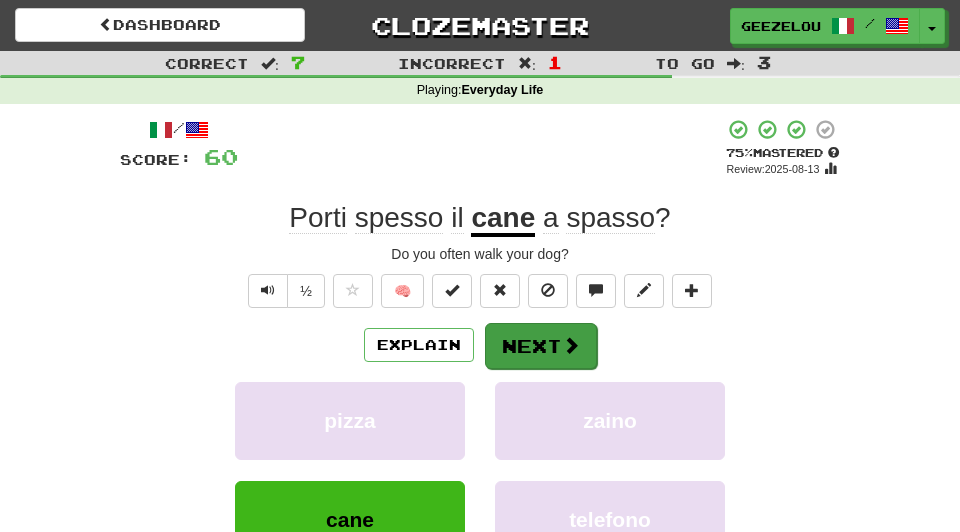 click on "Next" at bounding box center [541, 346] 